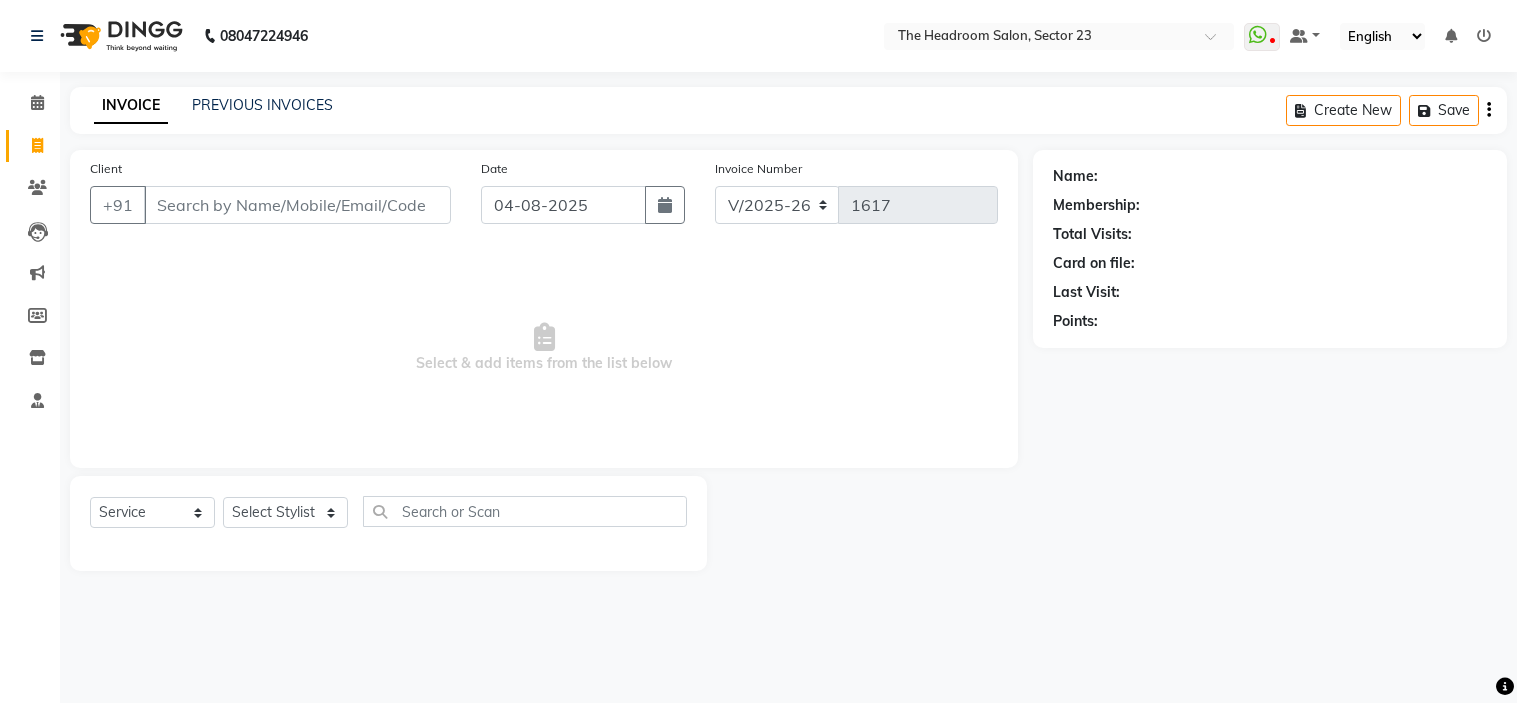 select on "6796" 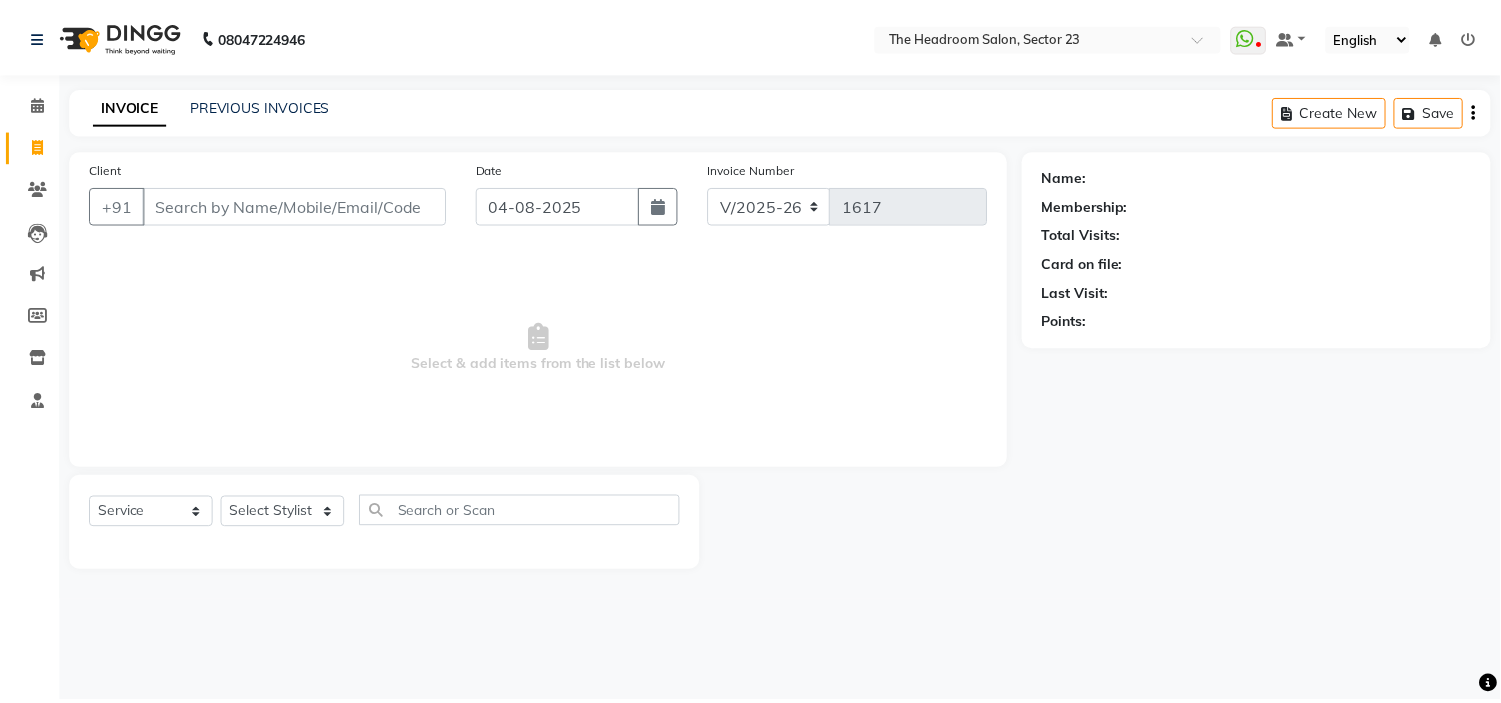 scroll, scrollTop: 0, scrollLeft: 0, axis: both 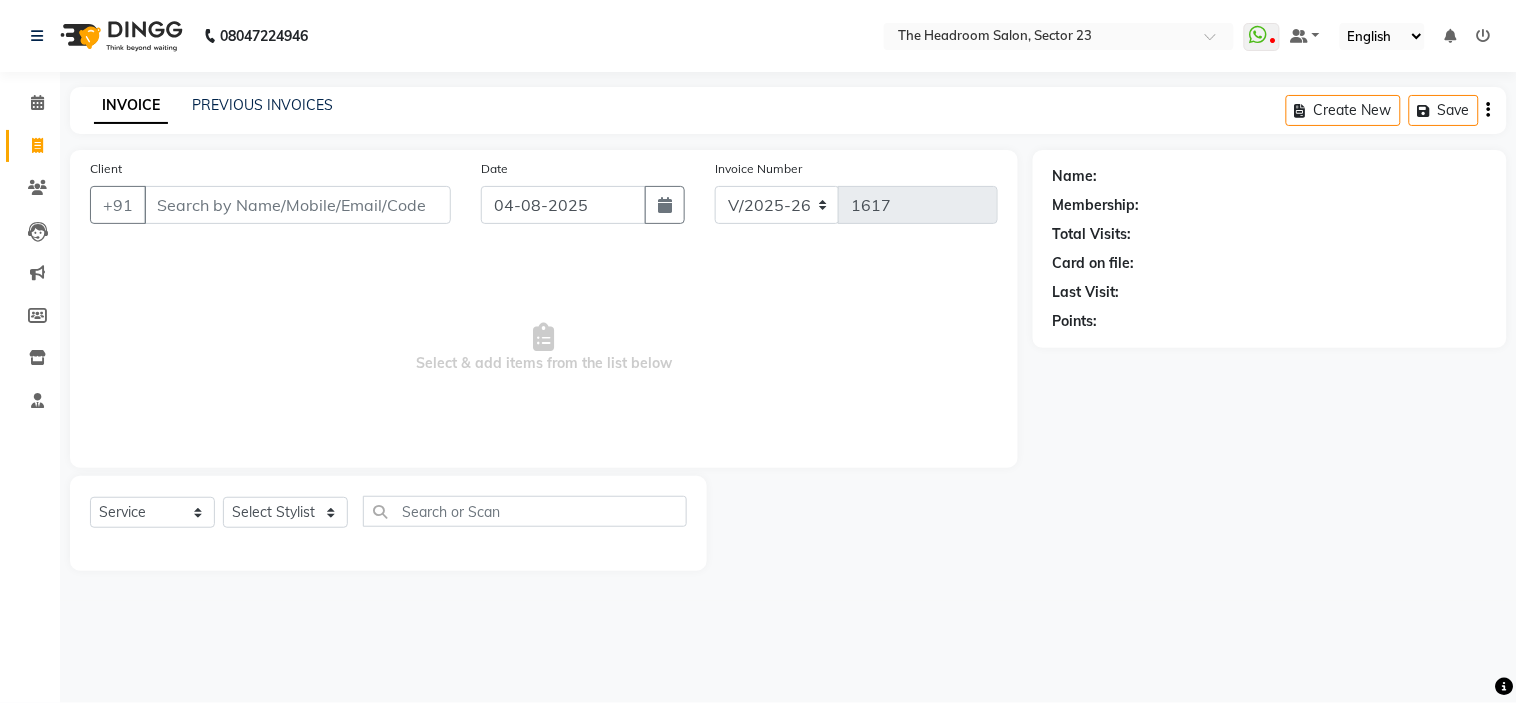 click on "[PHONE] Select Location × The Headroom Salon, Sector 23  WhatsApp Status  ✕ Status:  Disconnected Most Recent Message: [DATE]     07:54 PM Recent Service Activity: [DATE]     07:50 PM  [PHONE] Whatsapp Settings Default Panel My Panel English ENGLISH Español العربية मराठी हिंदी ગુજરાતી தமிழ் 中文 Notifications nothing to show" 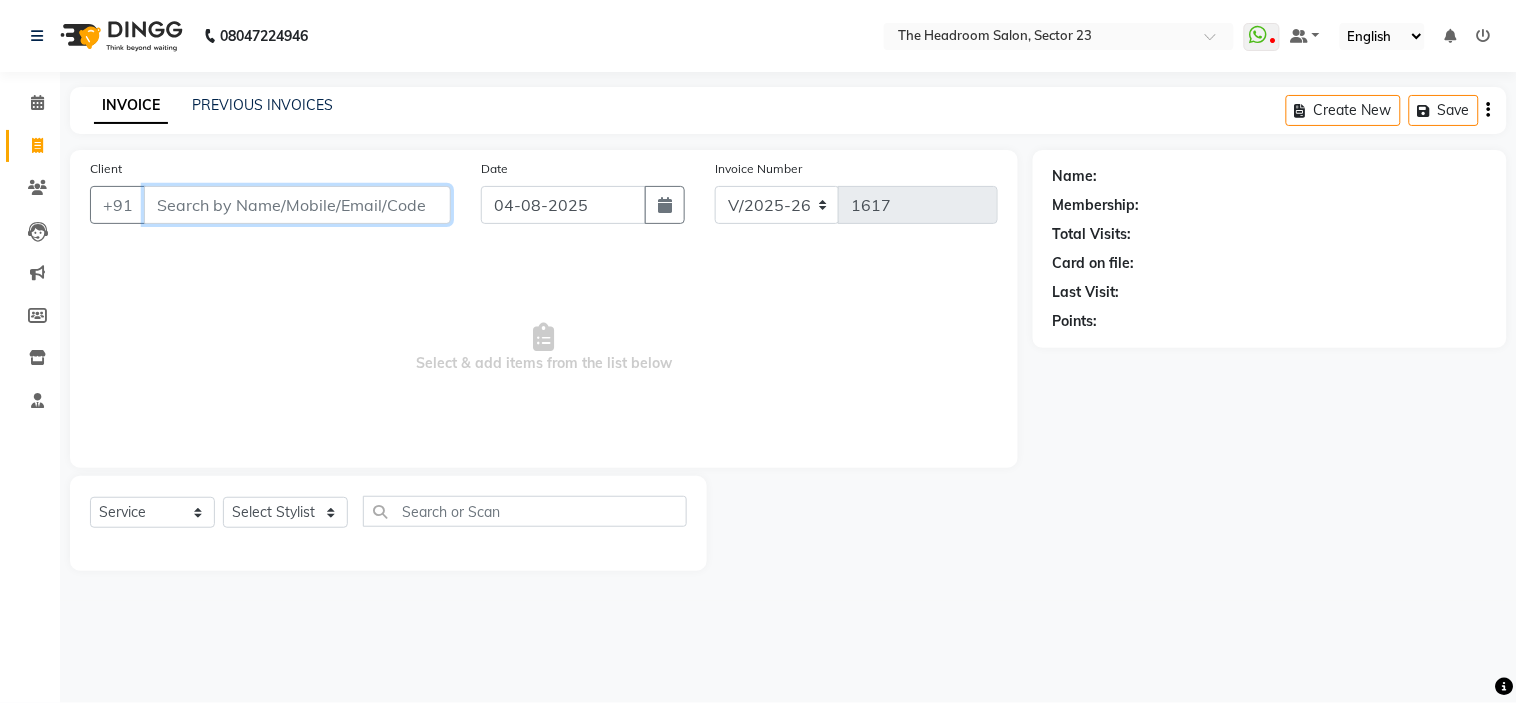 click on "Client" at bounding box center (297, 205) 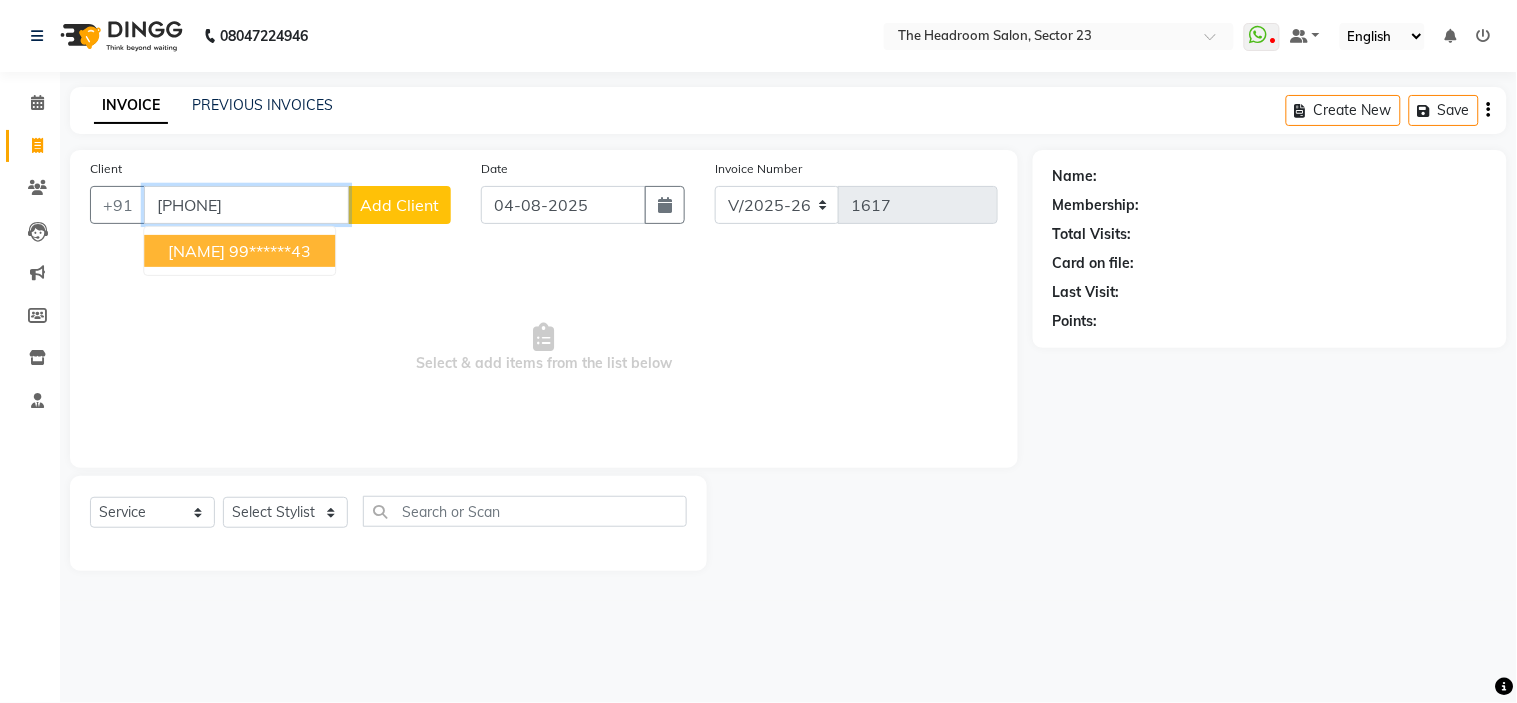 click on "[NAME]  99******43" at bounding box center [239, 251] 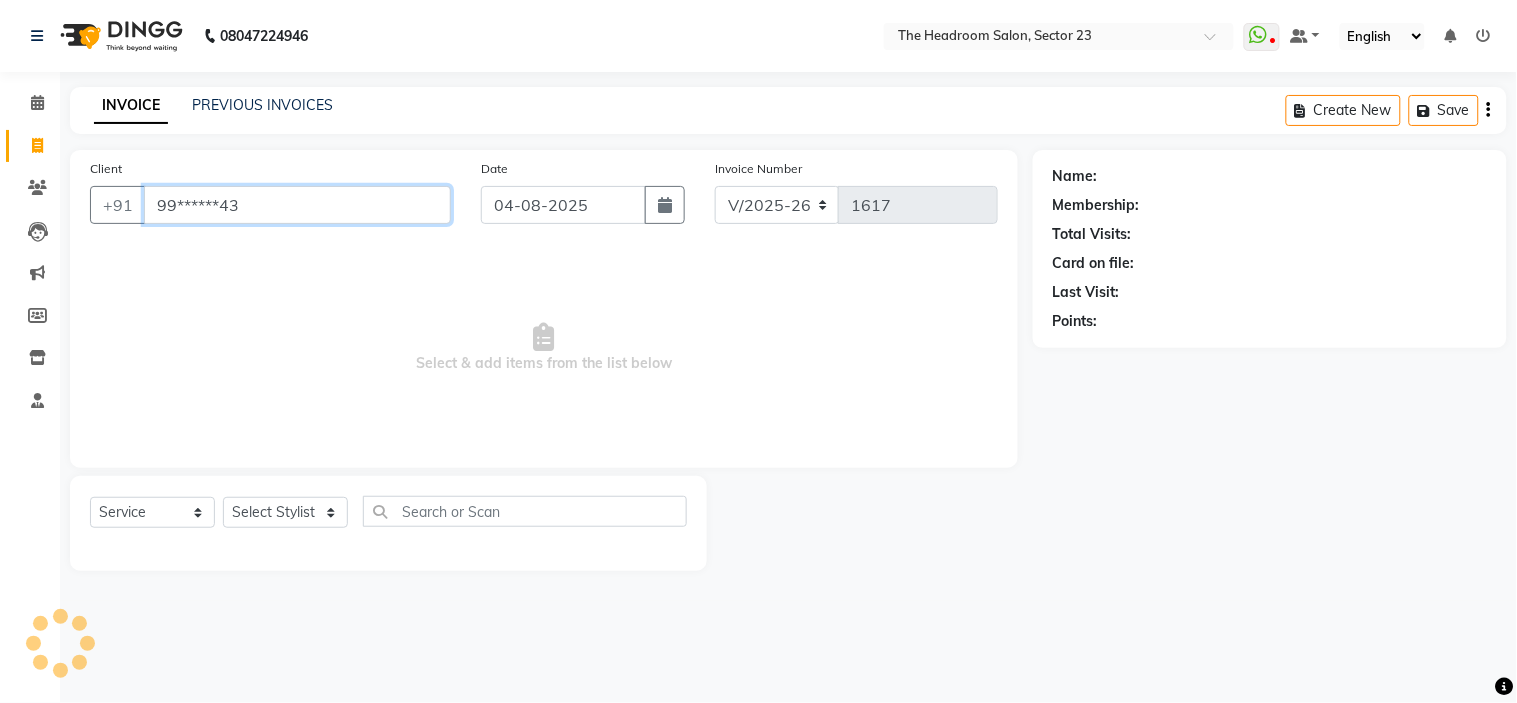 type on "99******43" 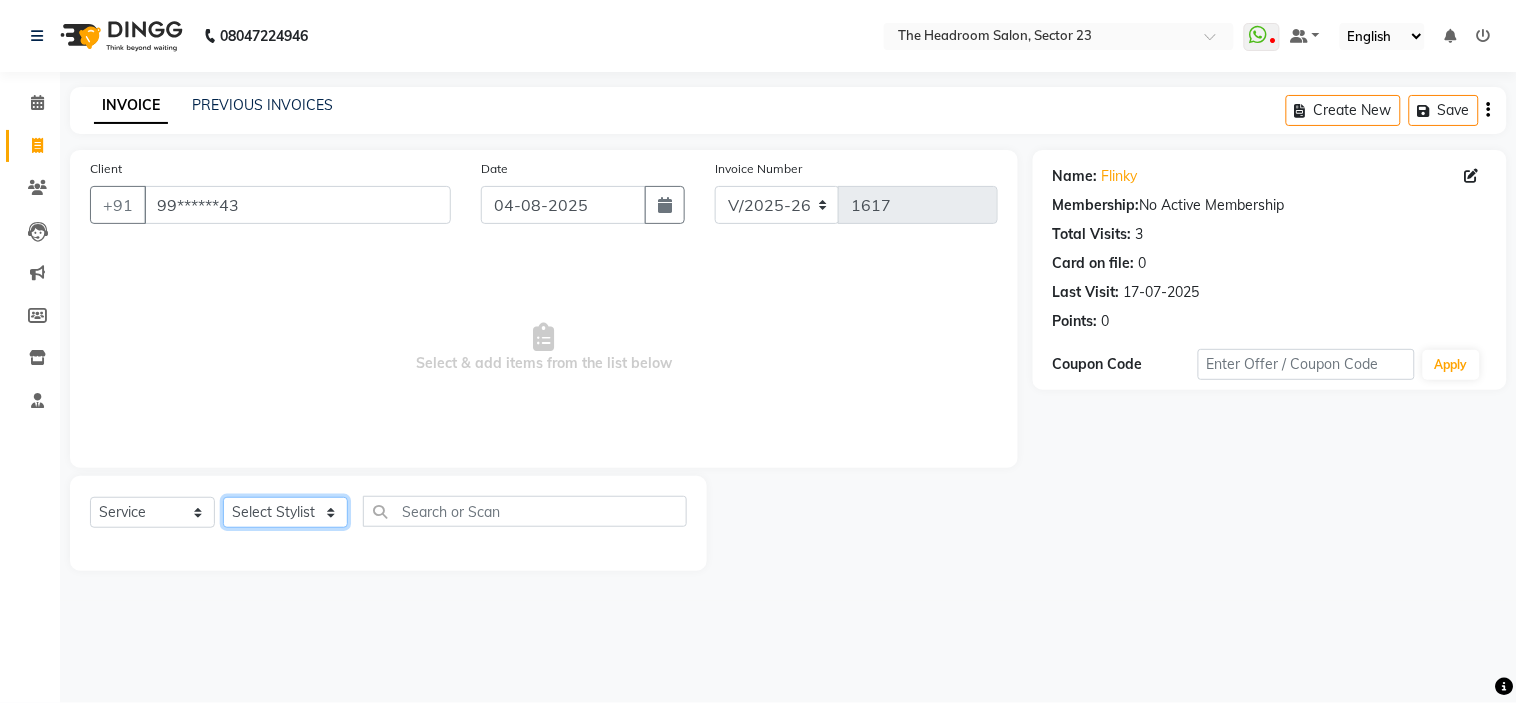 click on "Select Stylist Anjali Anubha Ashok Garima Manager Manju Raju Rohit Shahbaz" 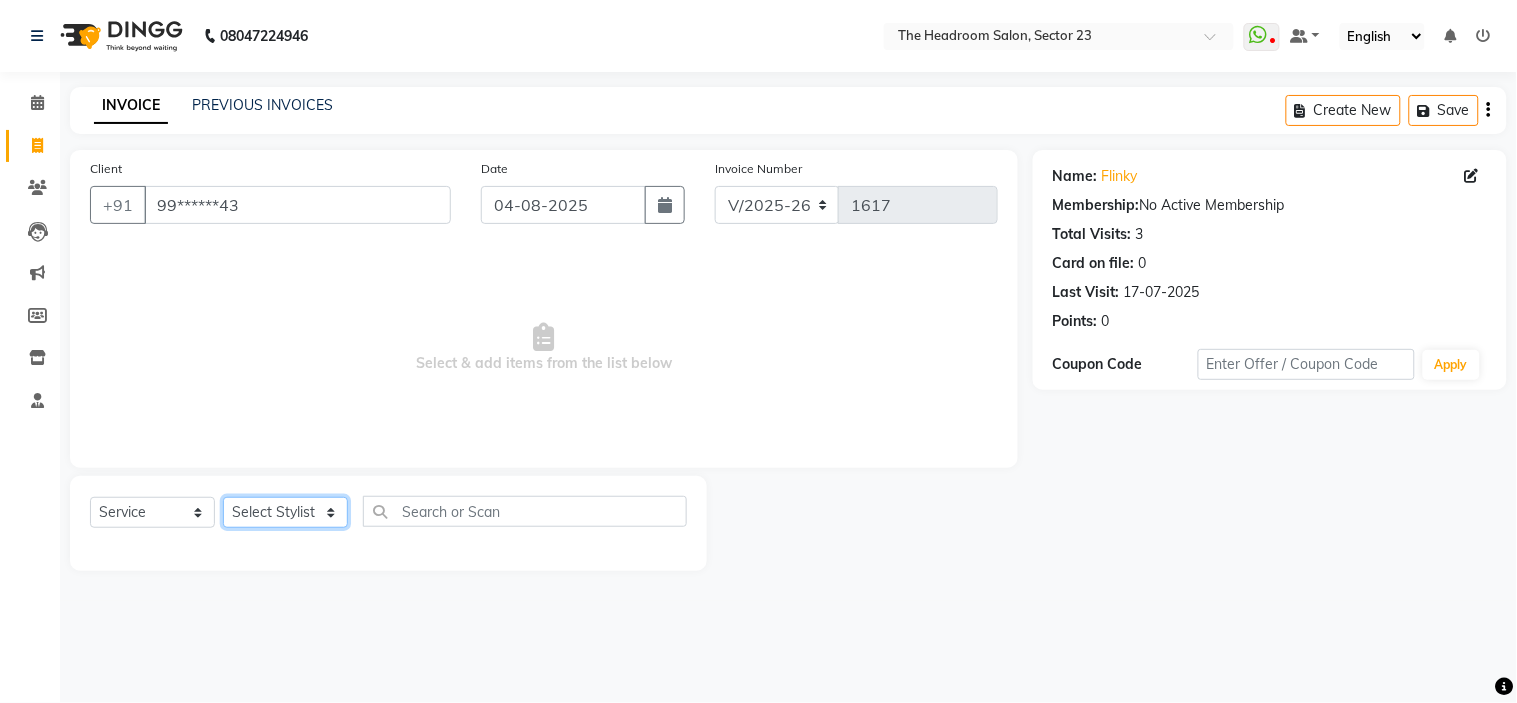 select on "64907" 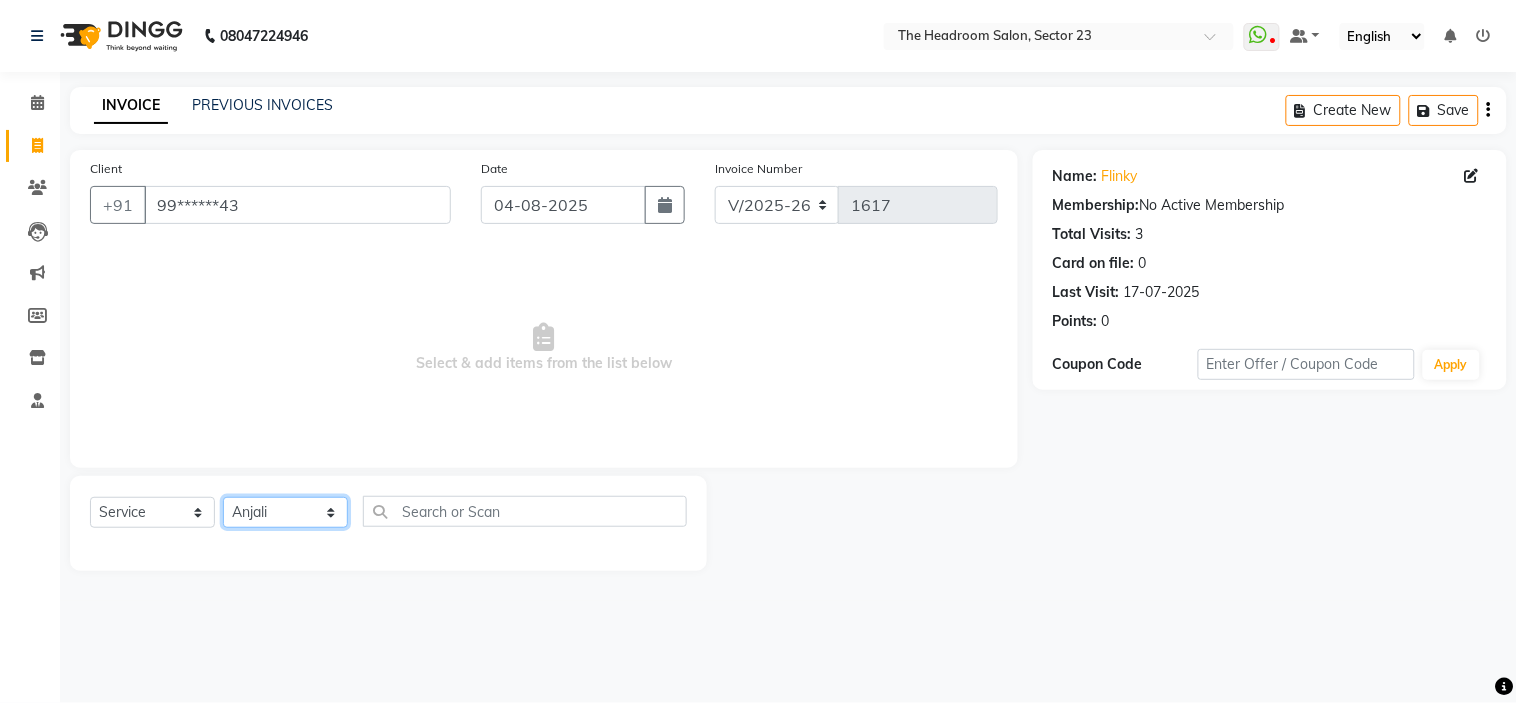 click on "Select Stylist Anjali Anubha Ashok Garima Manager Manju Raju Rohit Shahbaz" 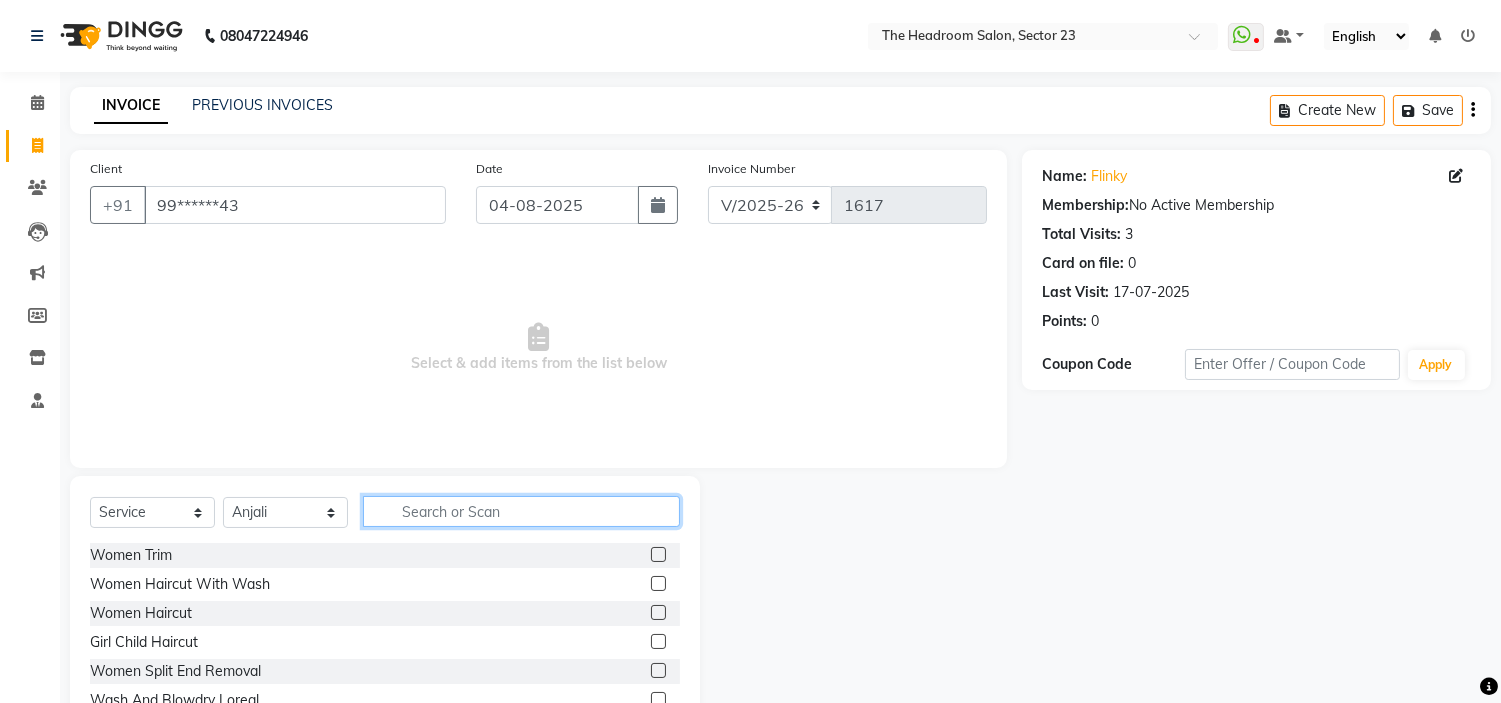 click 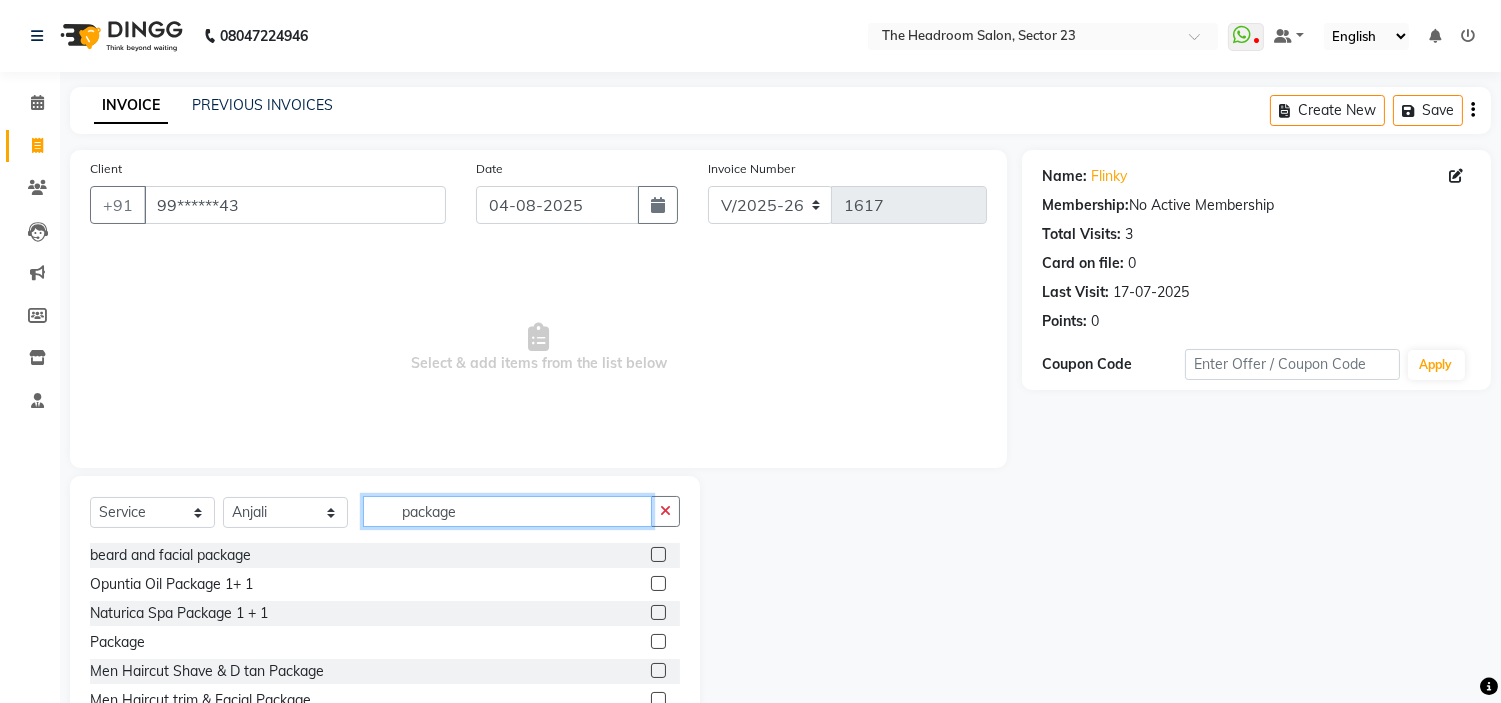scroll, scrollTop: 97, scrollLeft: 0, axis: vertical 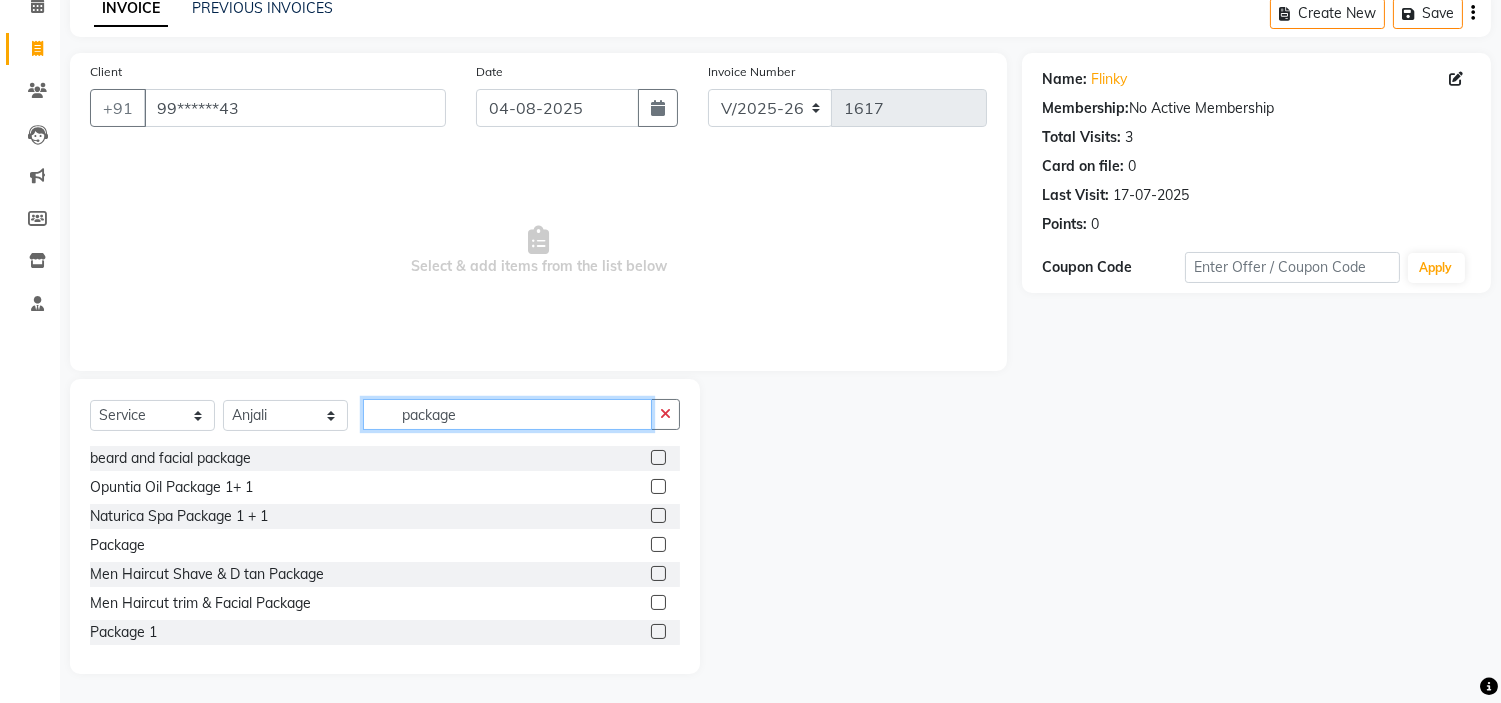 type on "package" 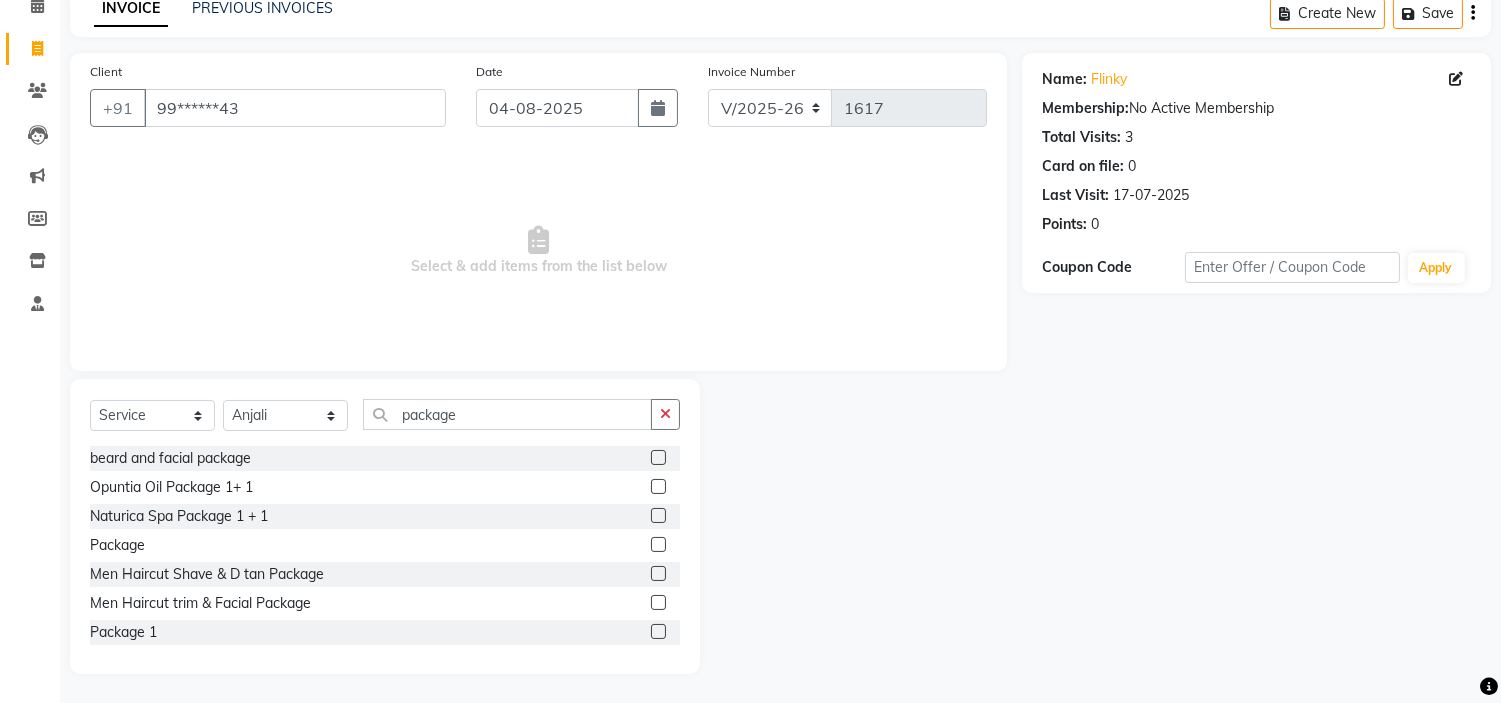 click on "Name: [NAME] Membership:  No Active Membership  Total Visits:  3 Card on file:  0 Last Visit:   [DATE] Points:   0  Coupon Code Apply" 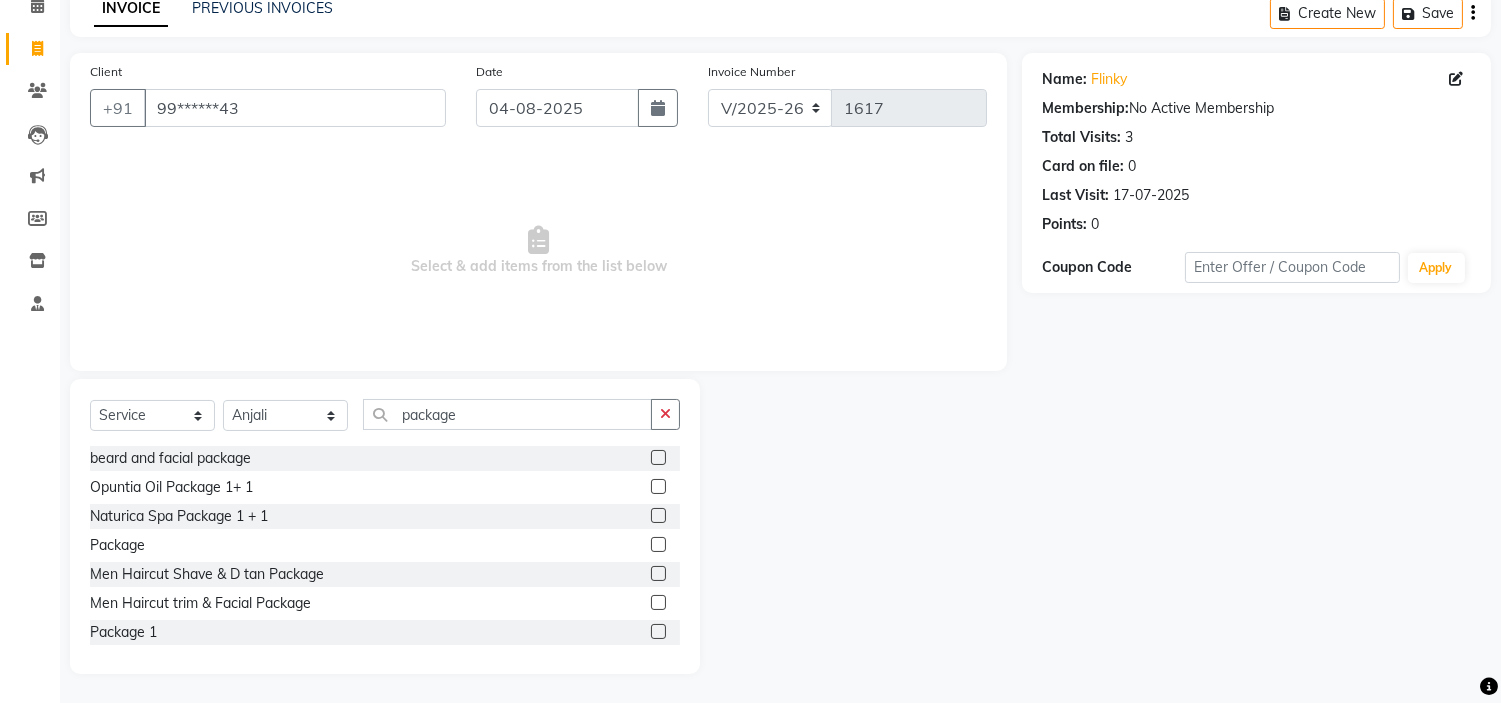 click 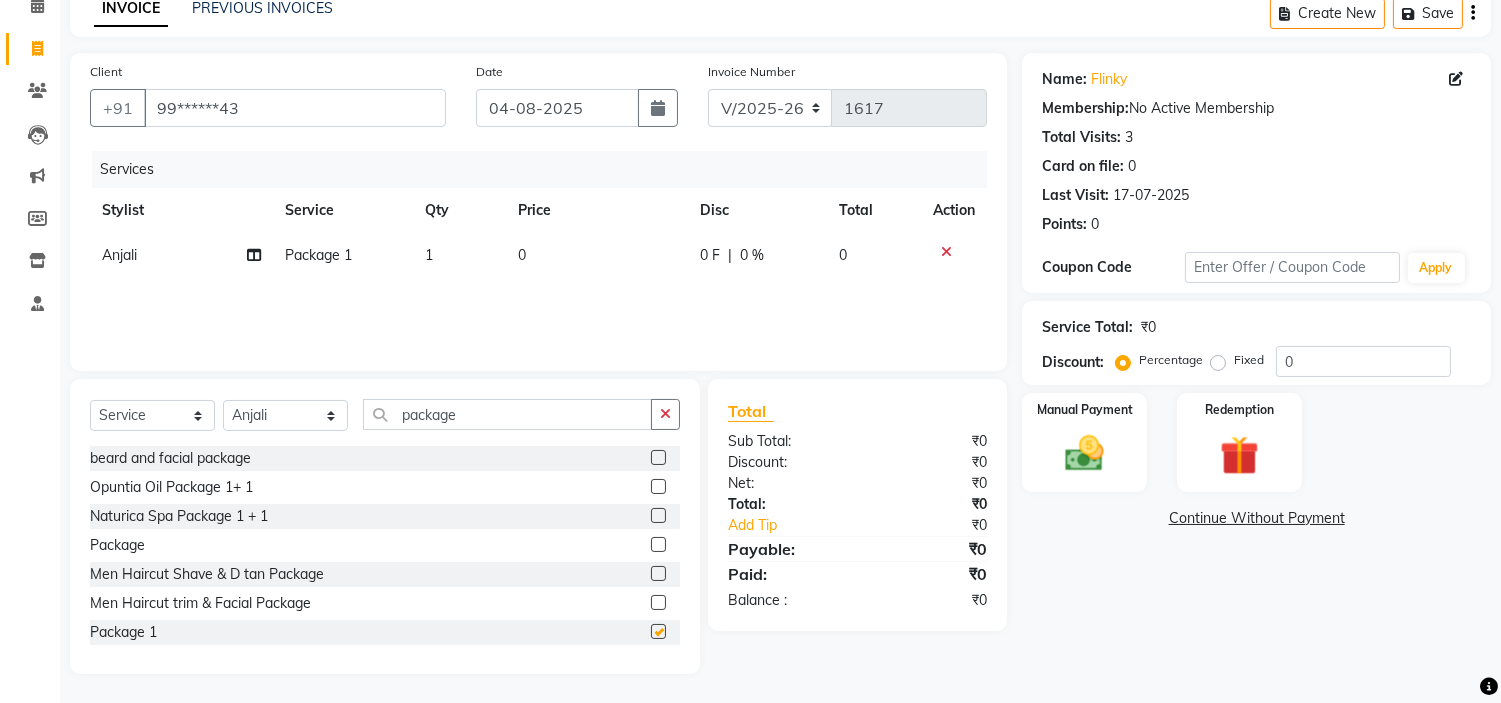 checkbox on "false" 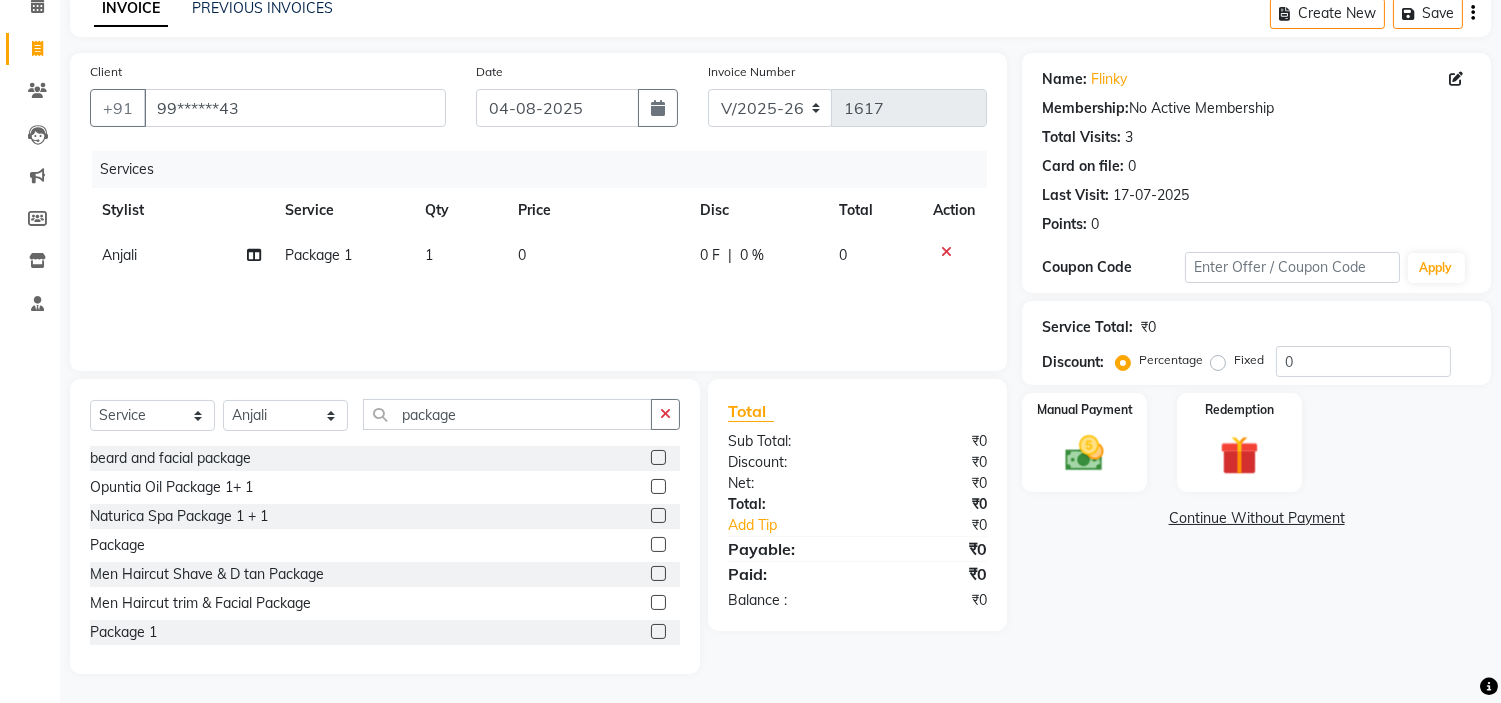 click on "0" 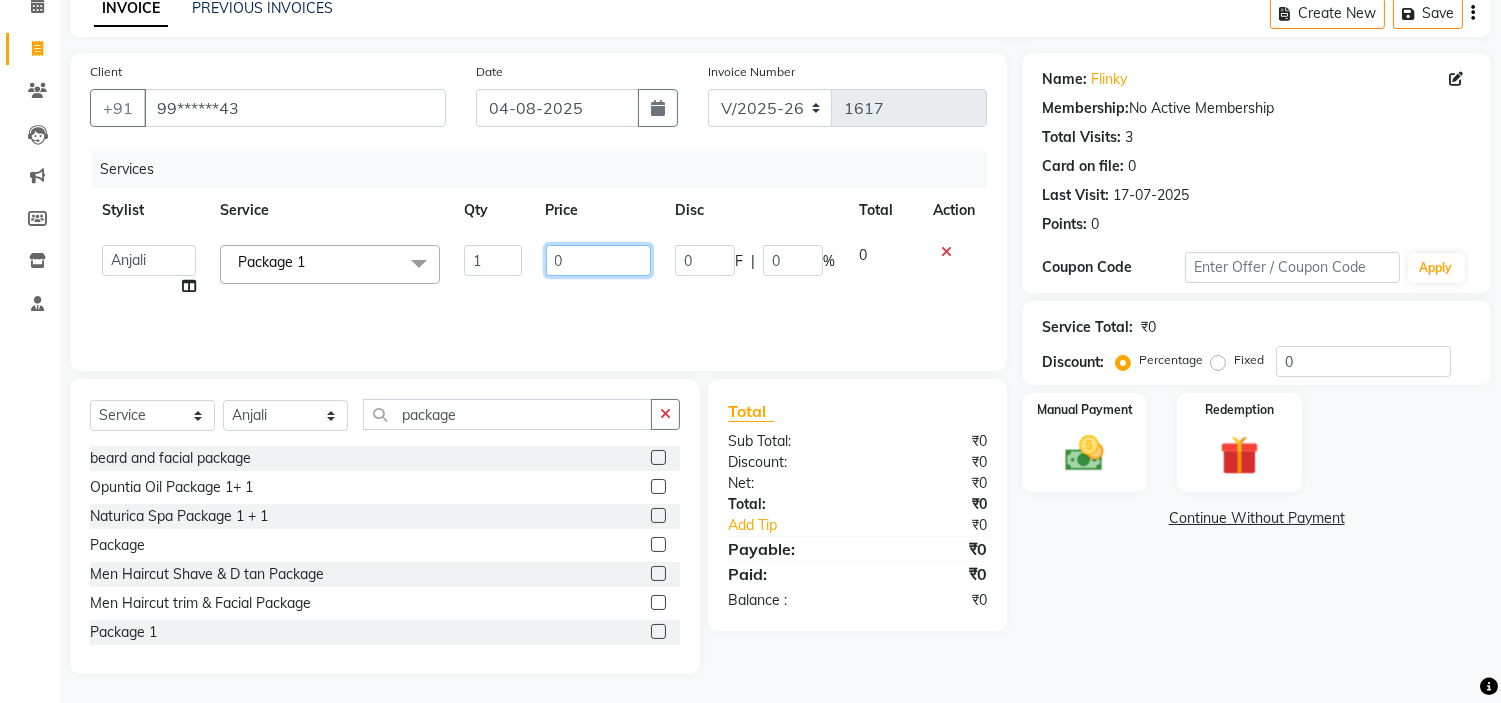 click on "0" 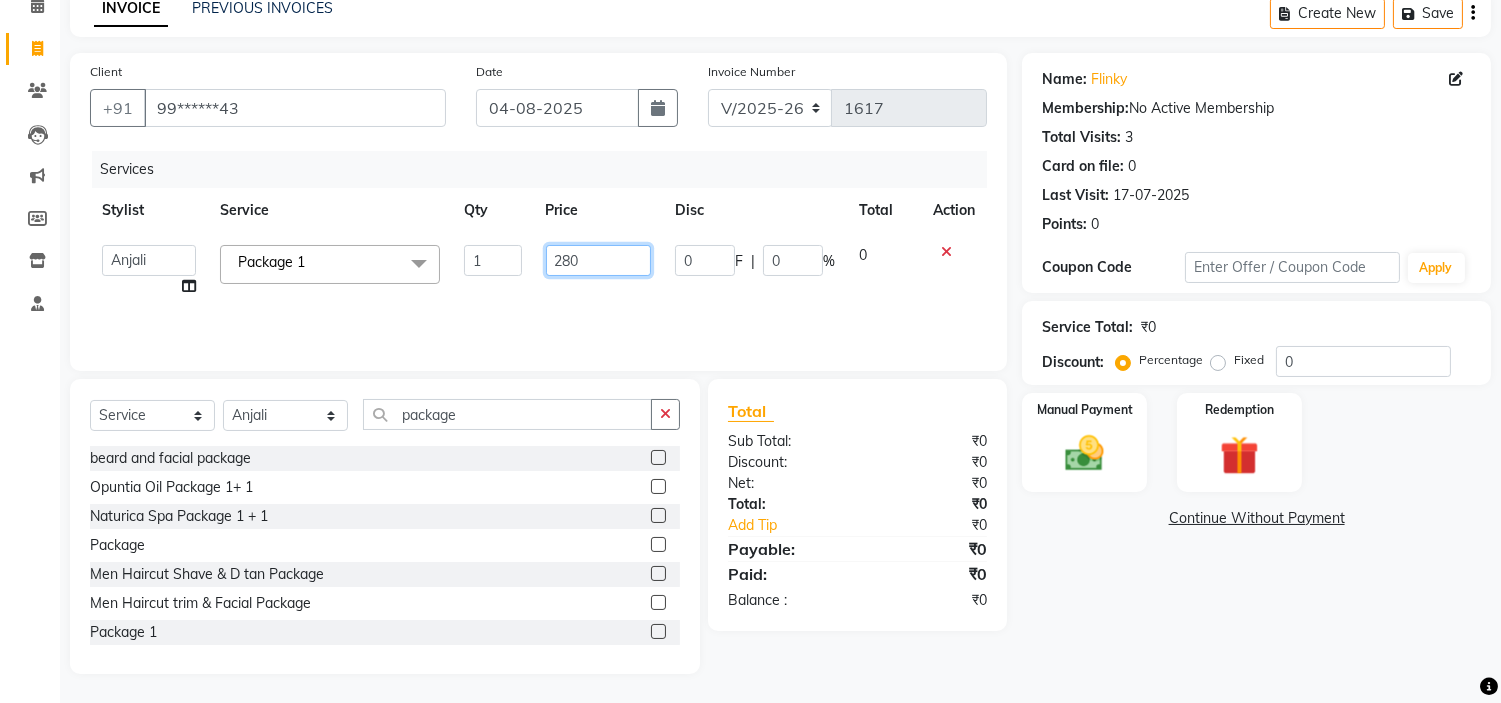 type on "2800" 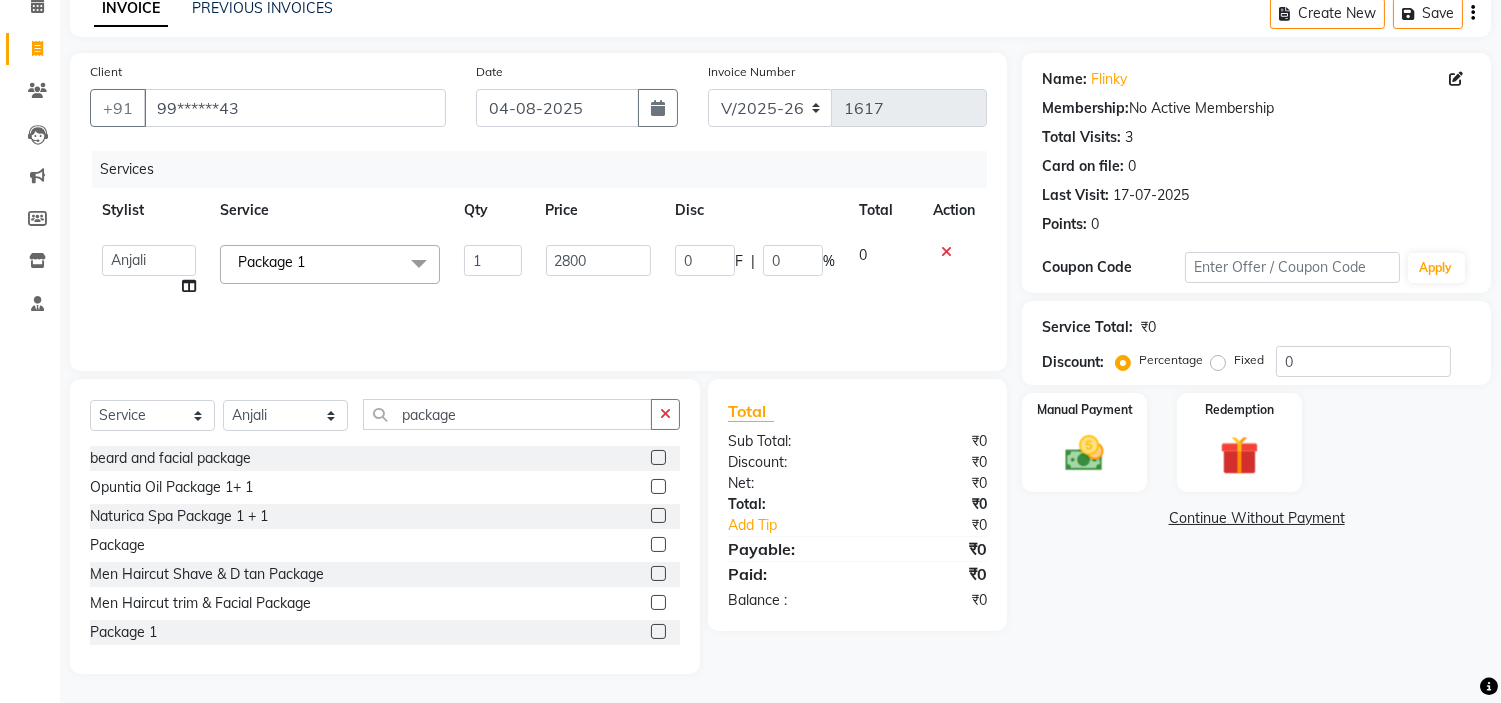 click on "Name: [NAME] Membership:  No Active Membership  Total Visits:  3 Card on file:  0 Last Visit:   [DATE] Points:   0  Coupon Code Apply Service Total:  ₹0  Discount:  Percentage   Fixed  0 Manual Payment Redemption  Continue Without Payment" 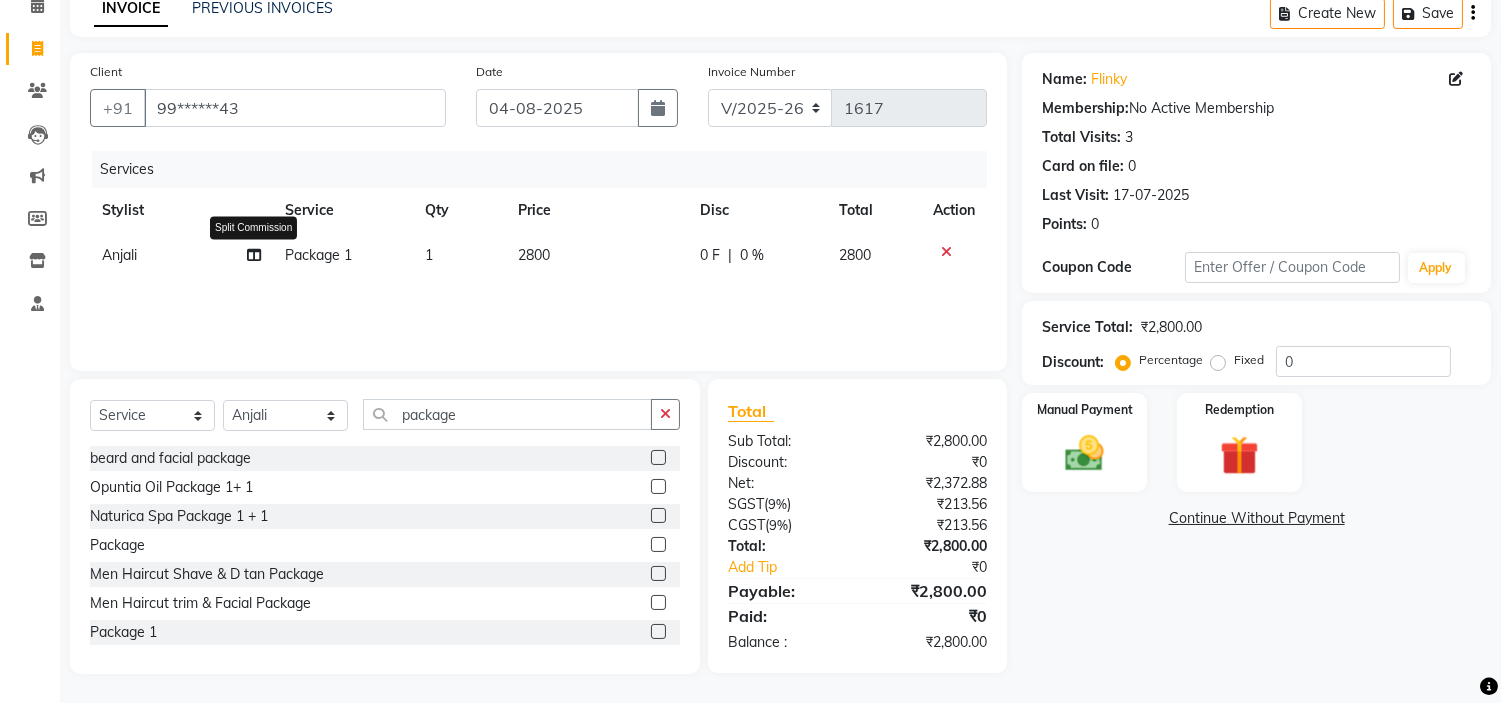 click 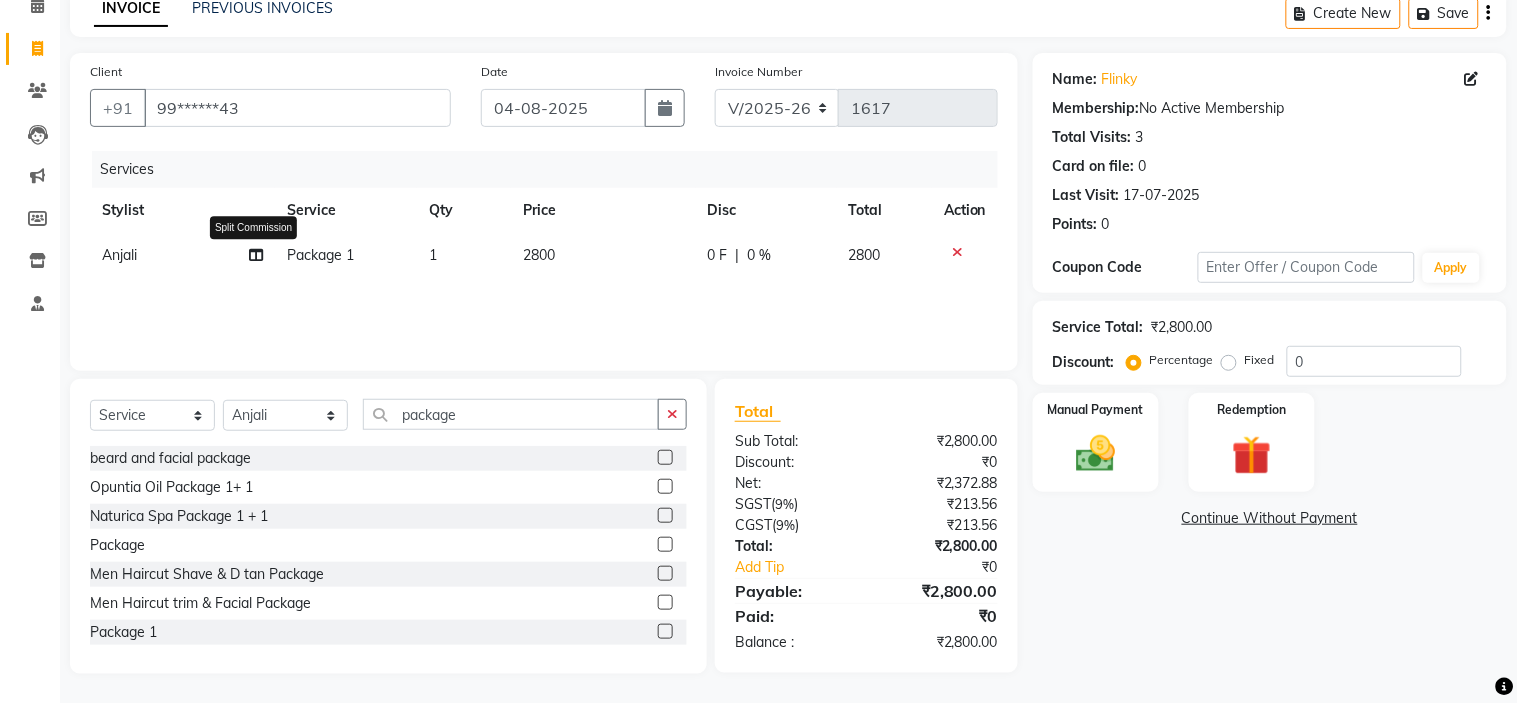 select on "64907" 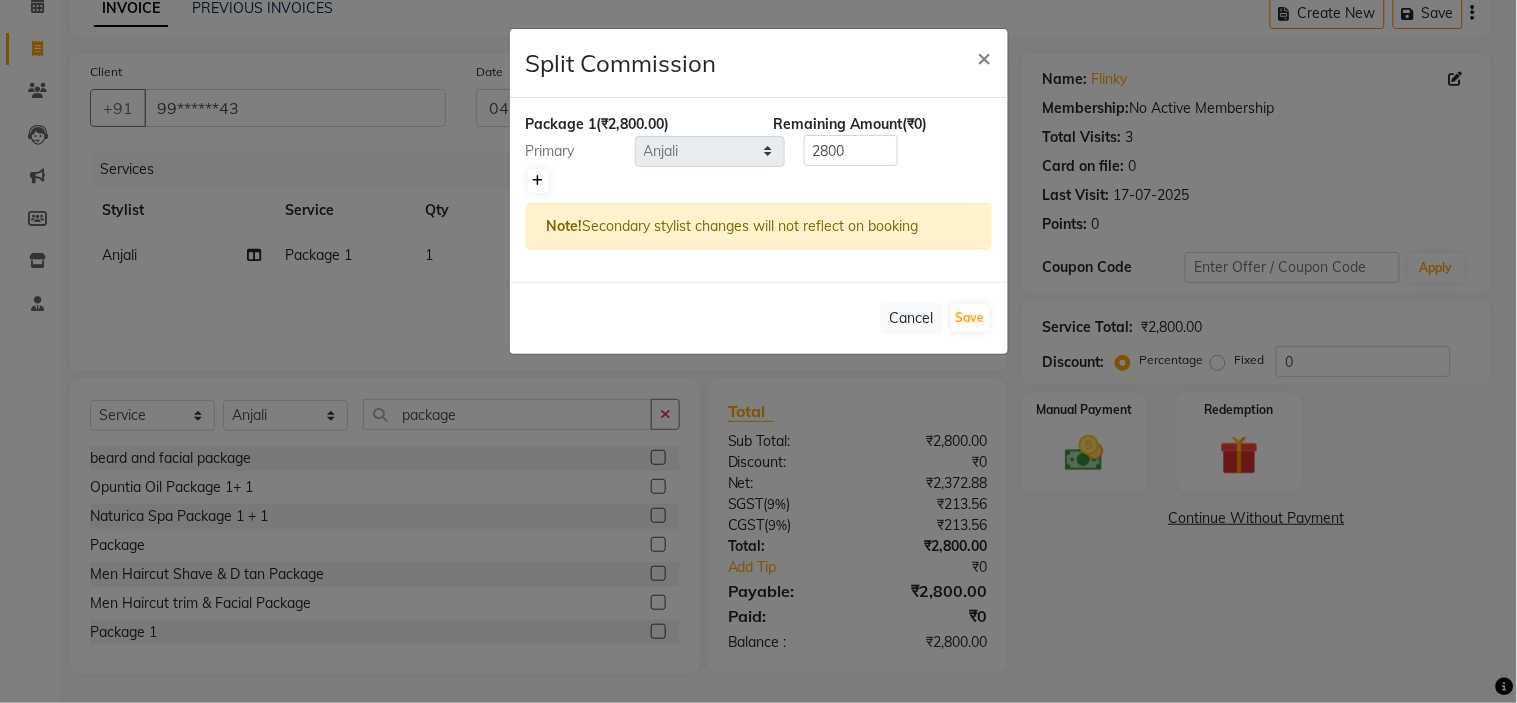 click 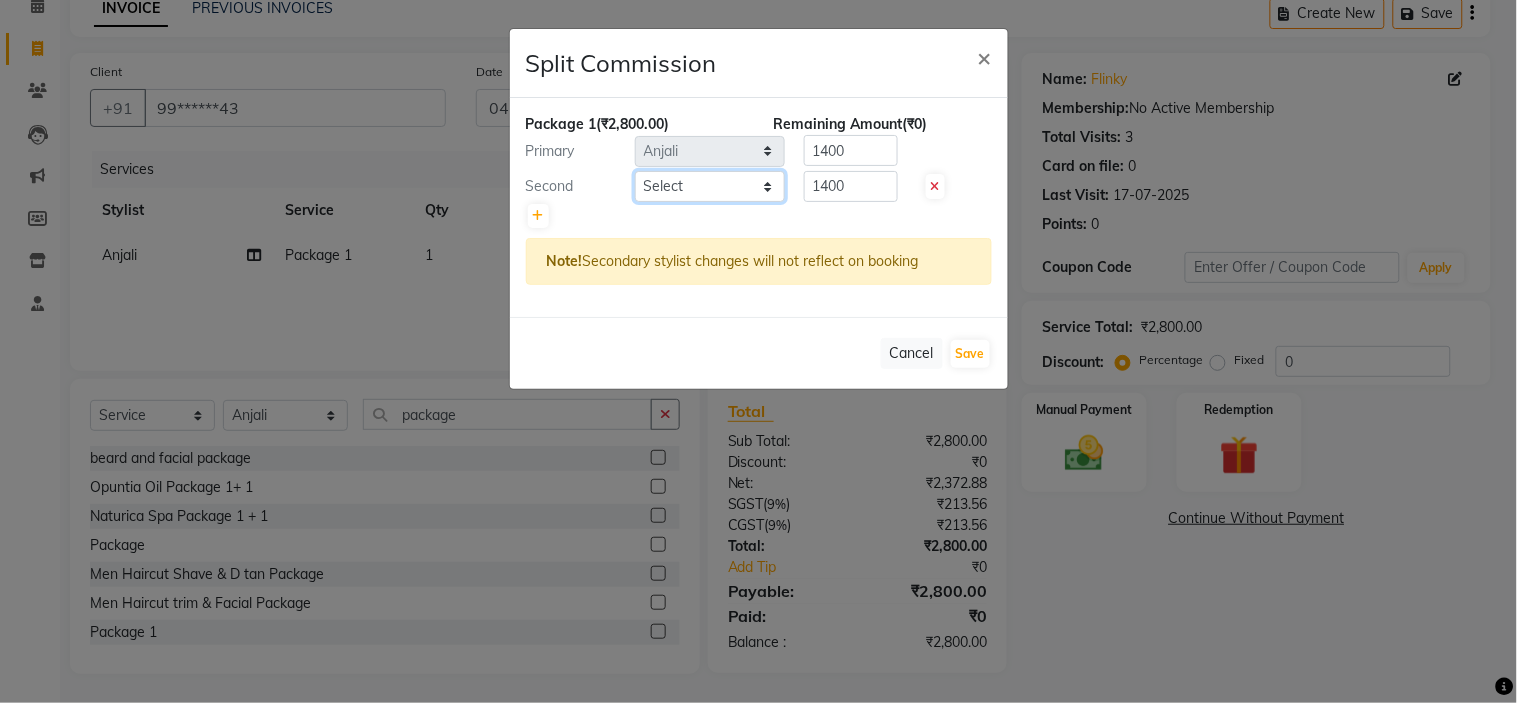 click on "Select  [NAME]   [NAME]   [NAME]   [NAME]   Manager   [NAME]   [NAME]   [NAME]   [NAME]" 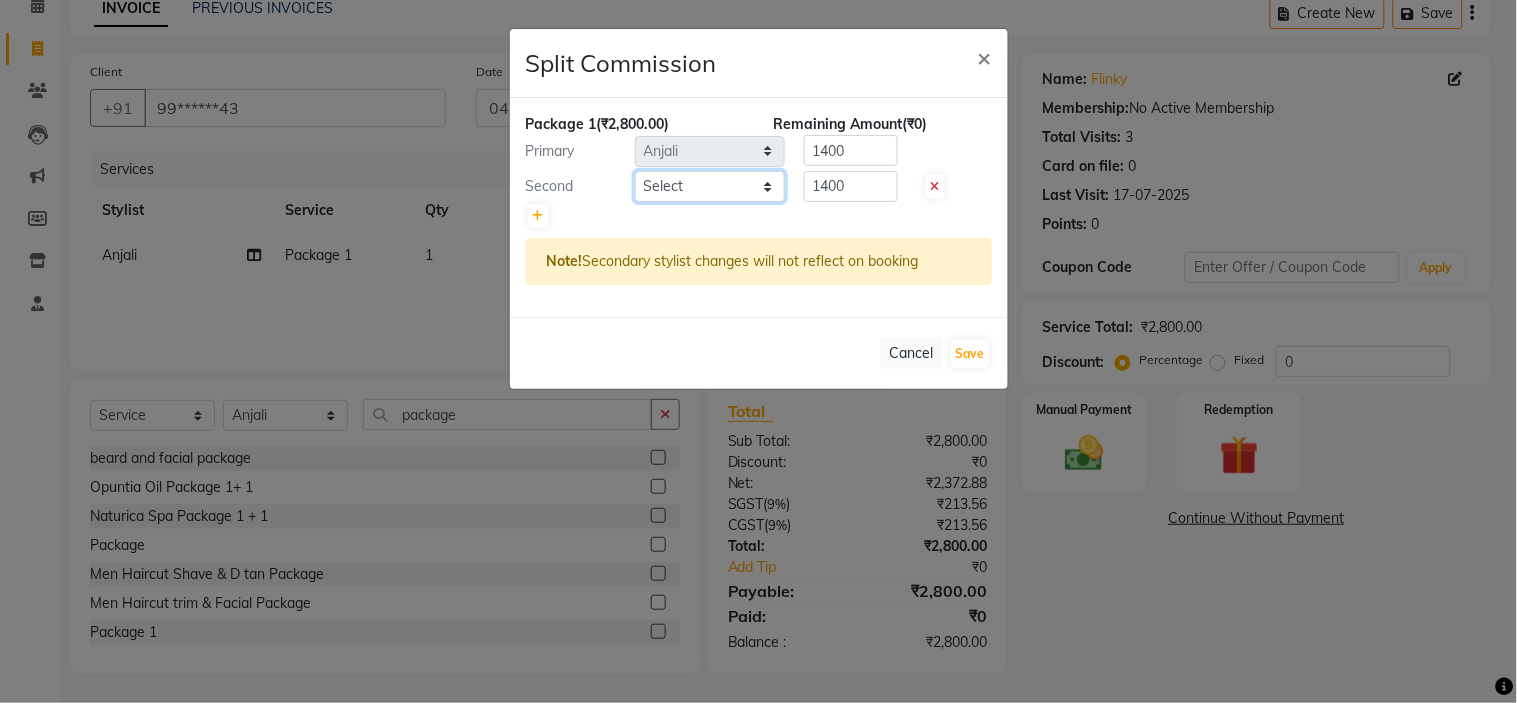 select on "53421" 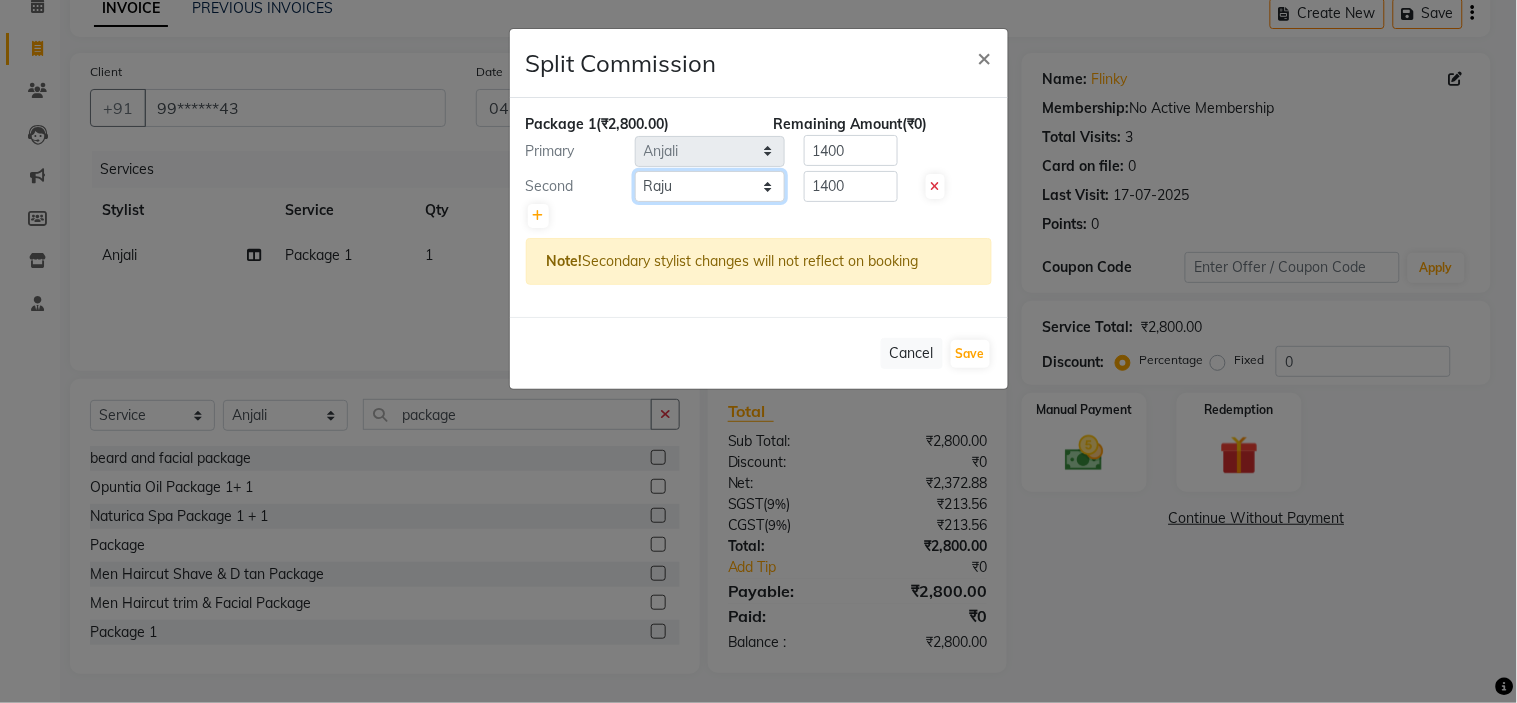 click on "Select  [NAME]   [NAME]   [NAME]   [NAME]   Manager   [NAME]   [NAME]   [NAME]   [NAME]" 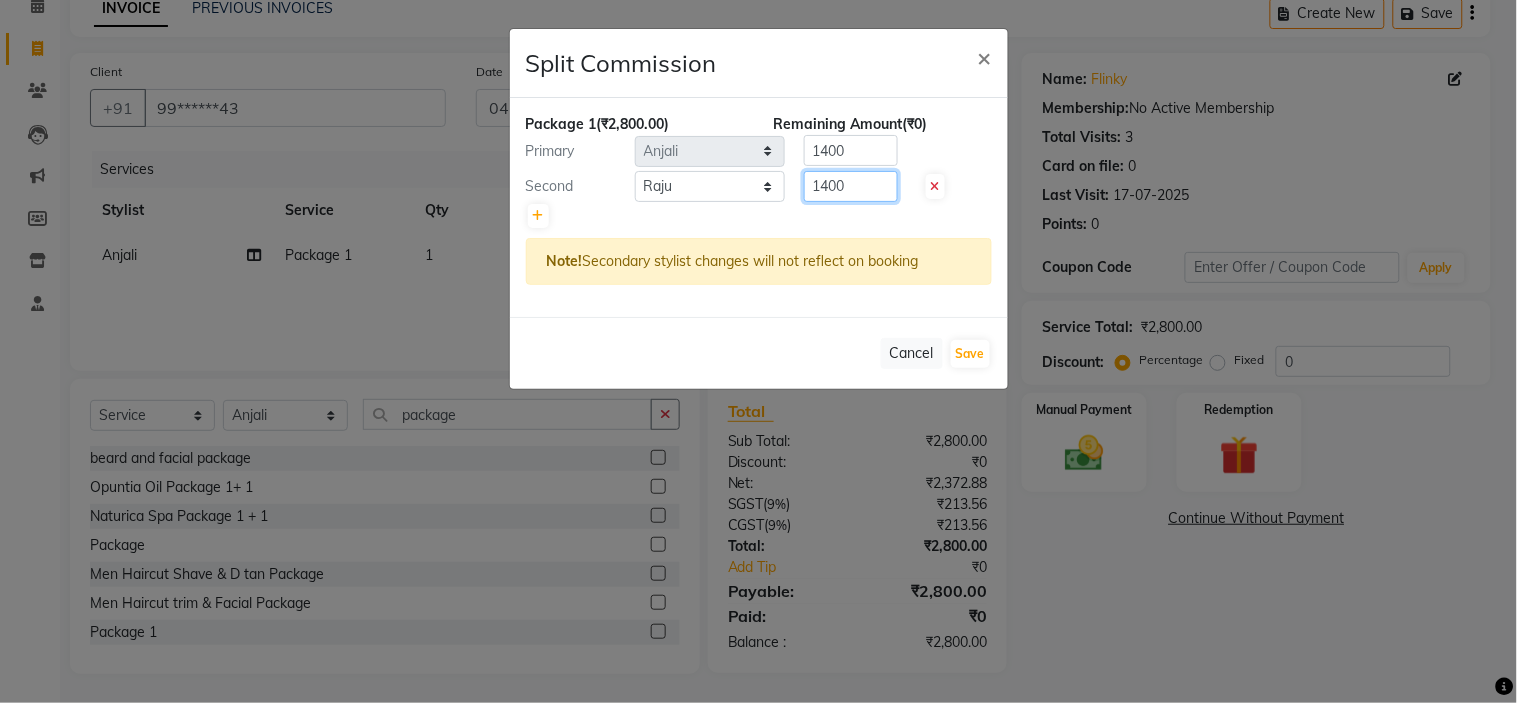 click on "1400" 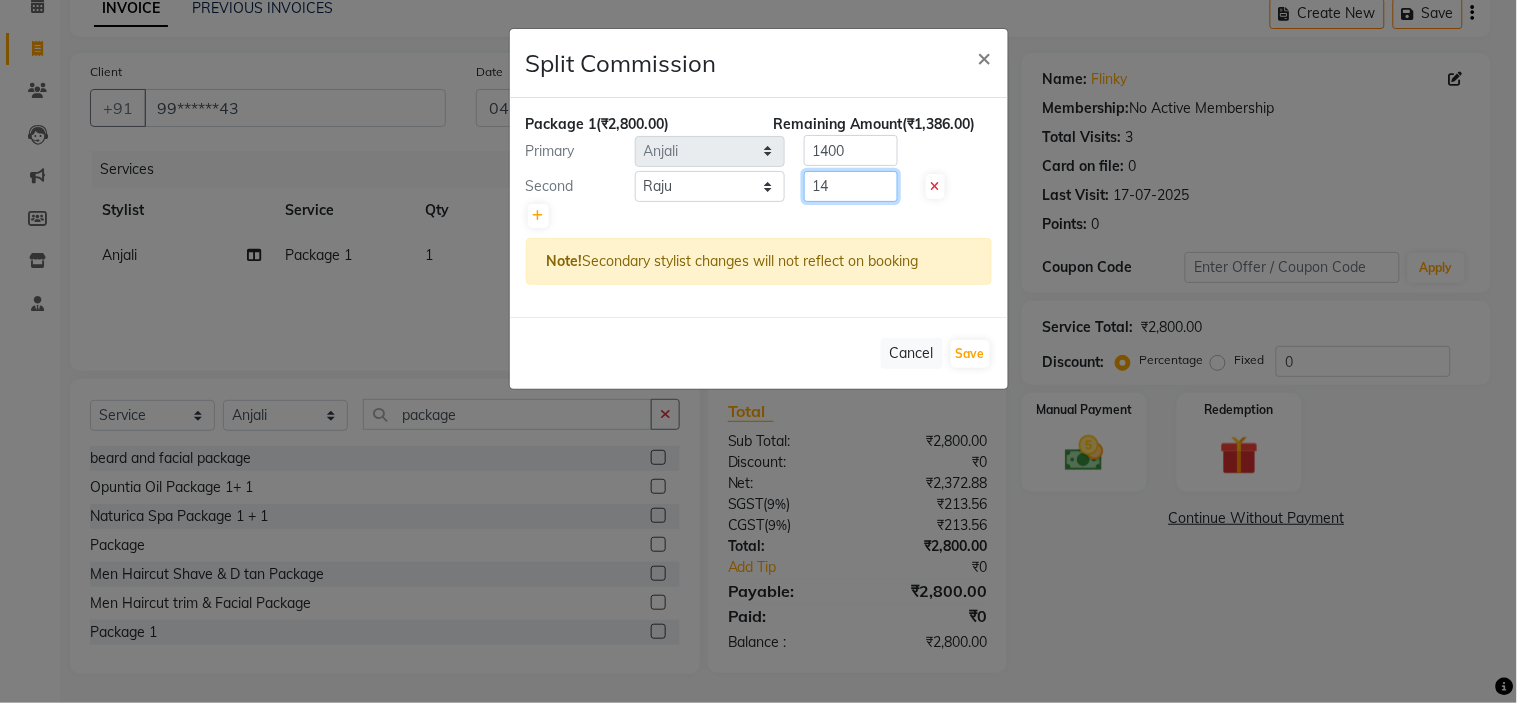 type on "1" 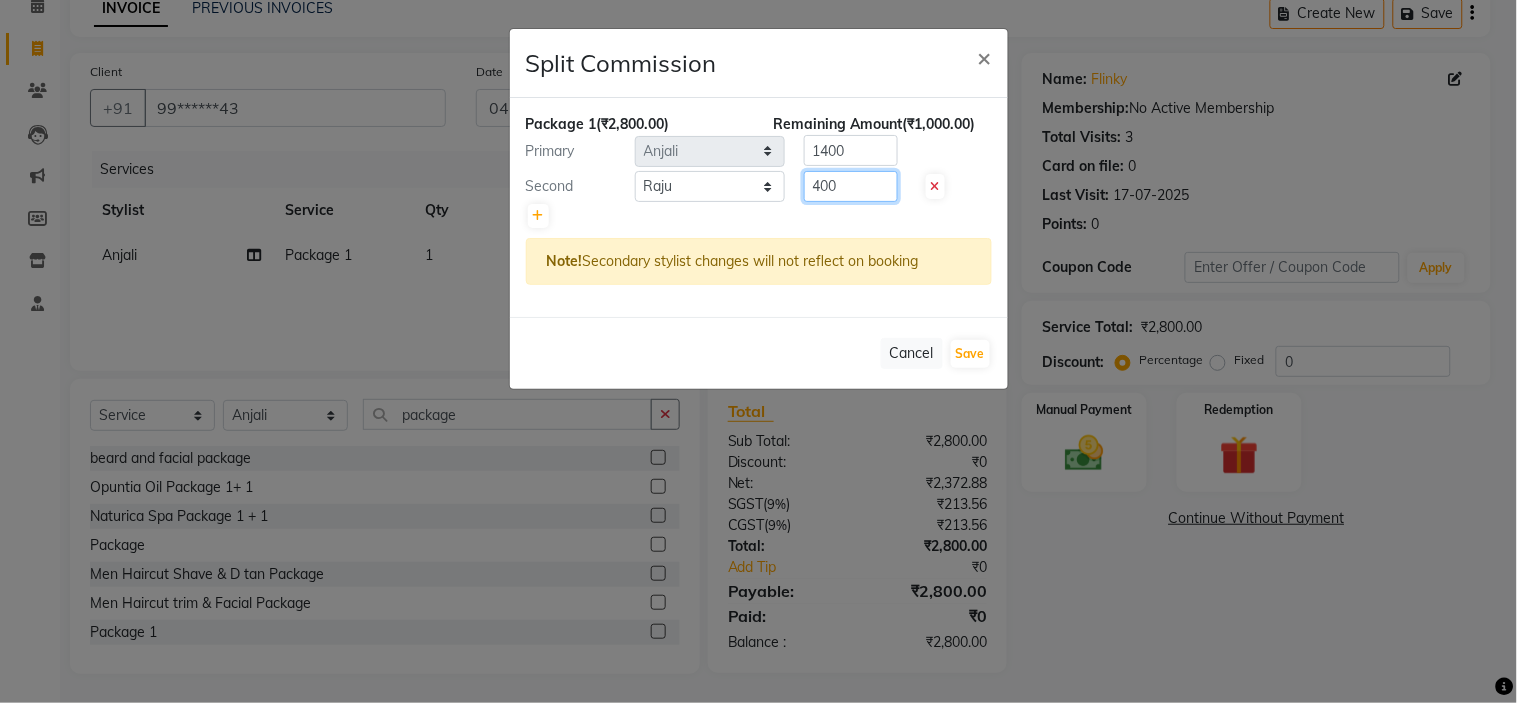 type on "400" 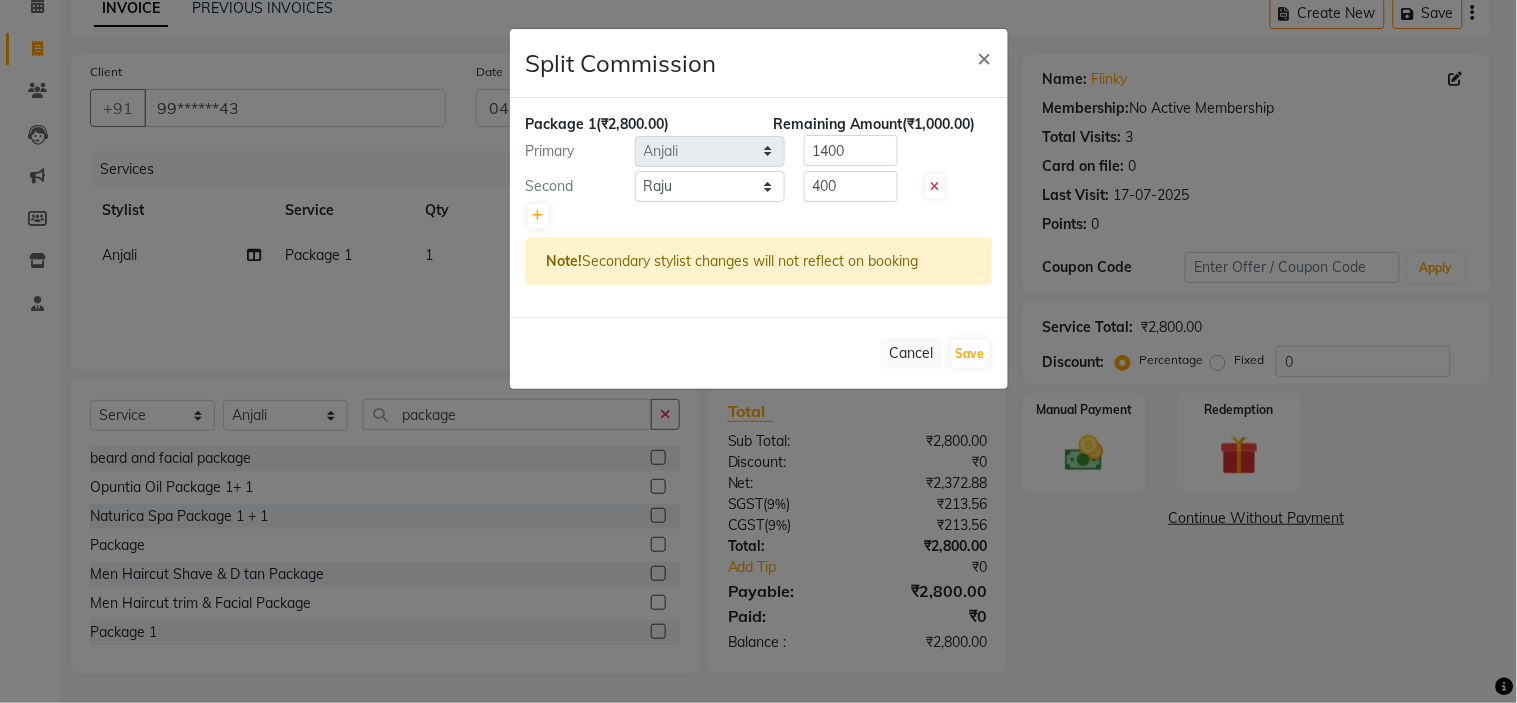 click on "Cancel   Save" 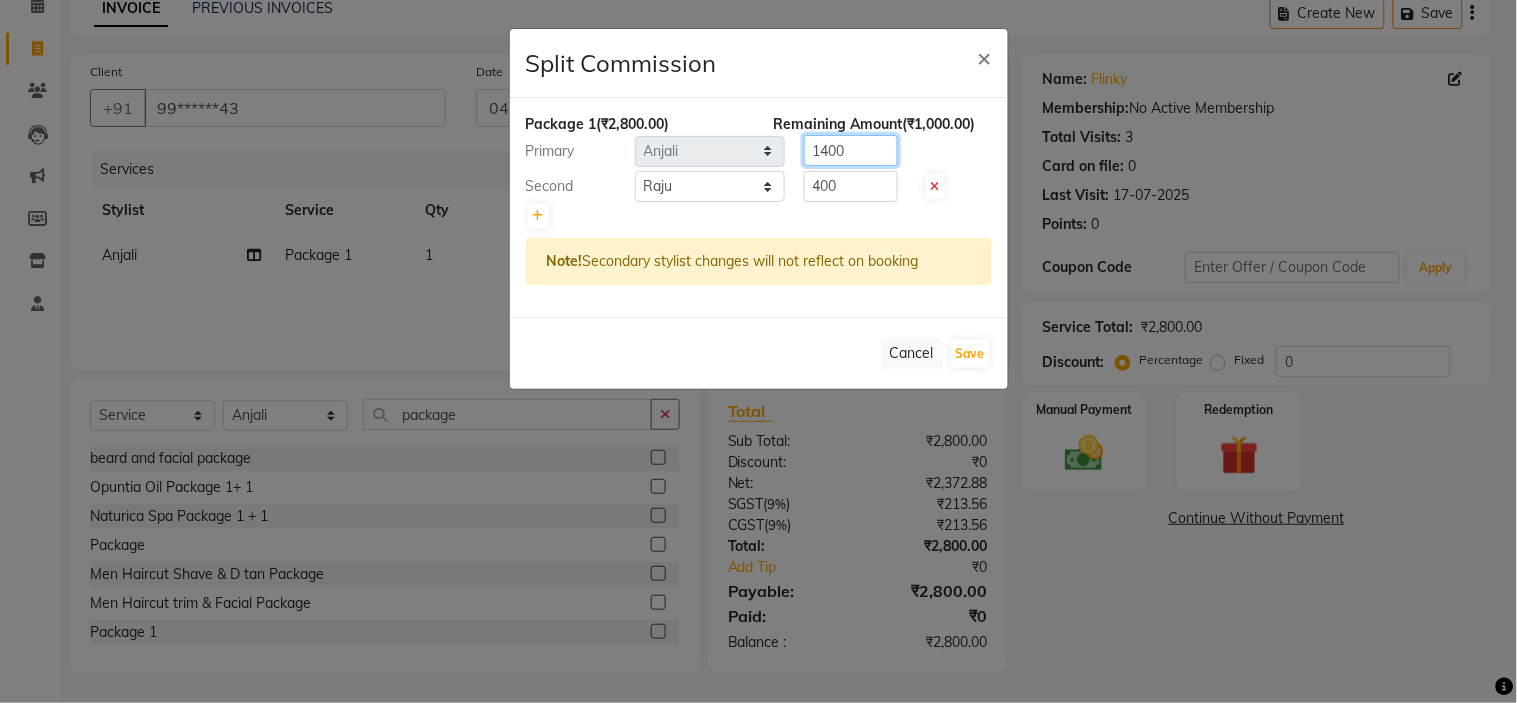 click on "1400" 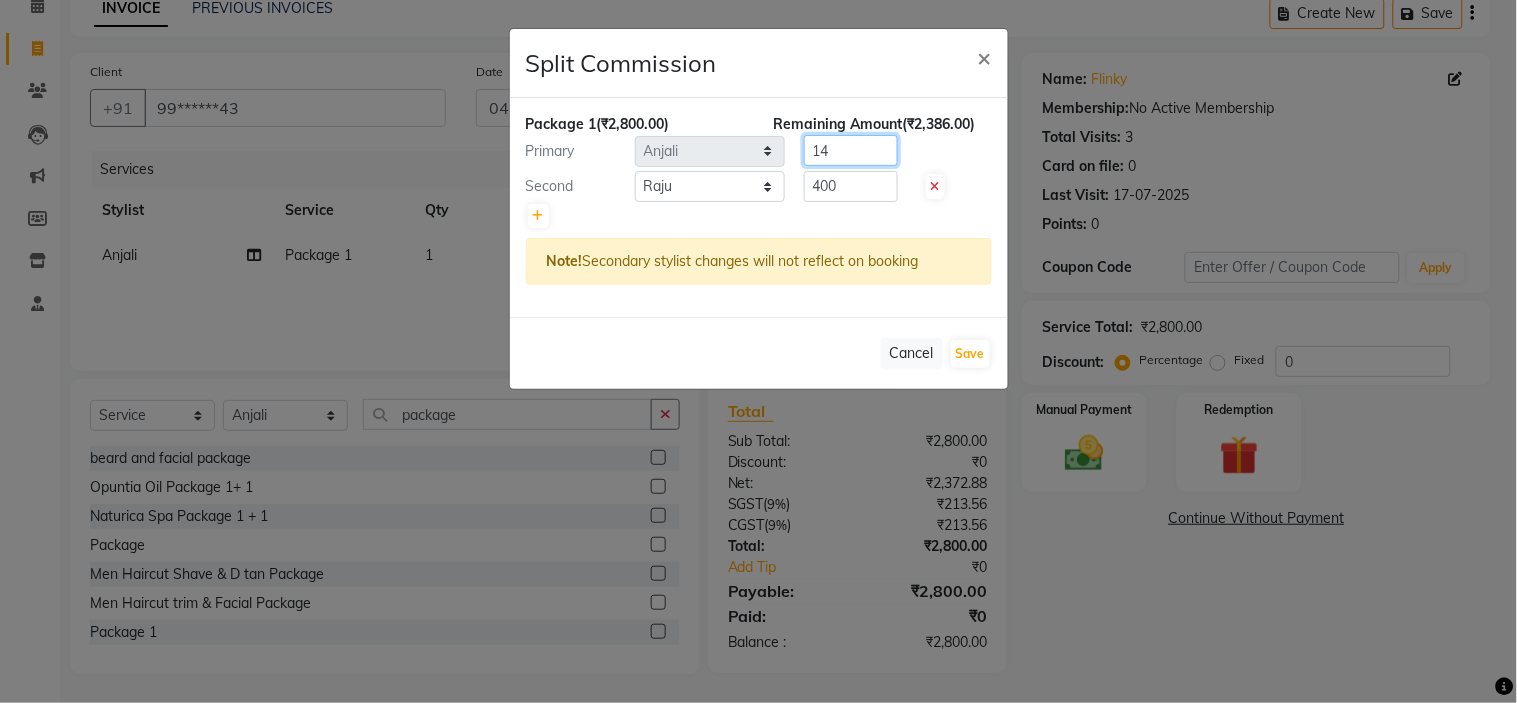 type on "1" 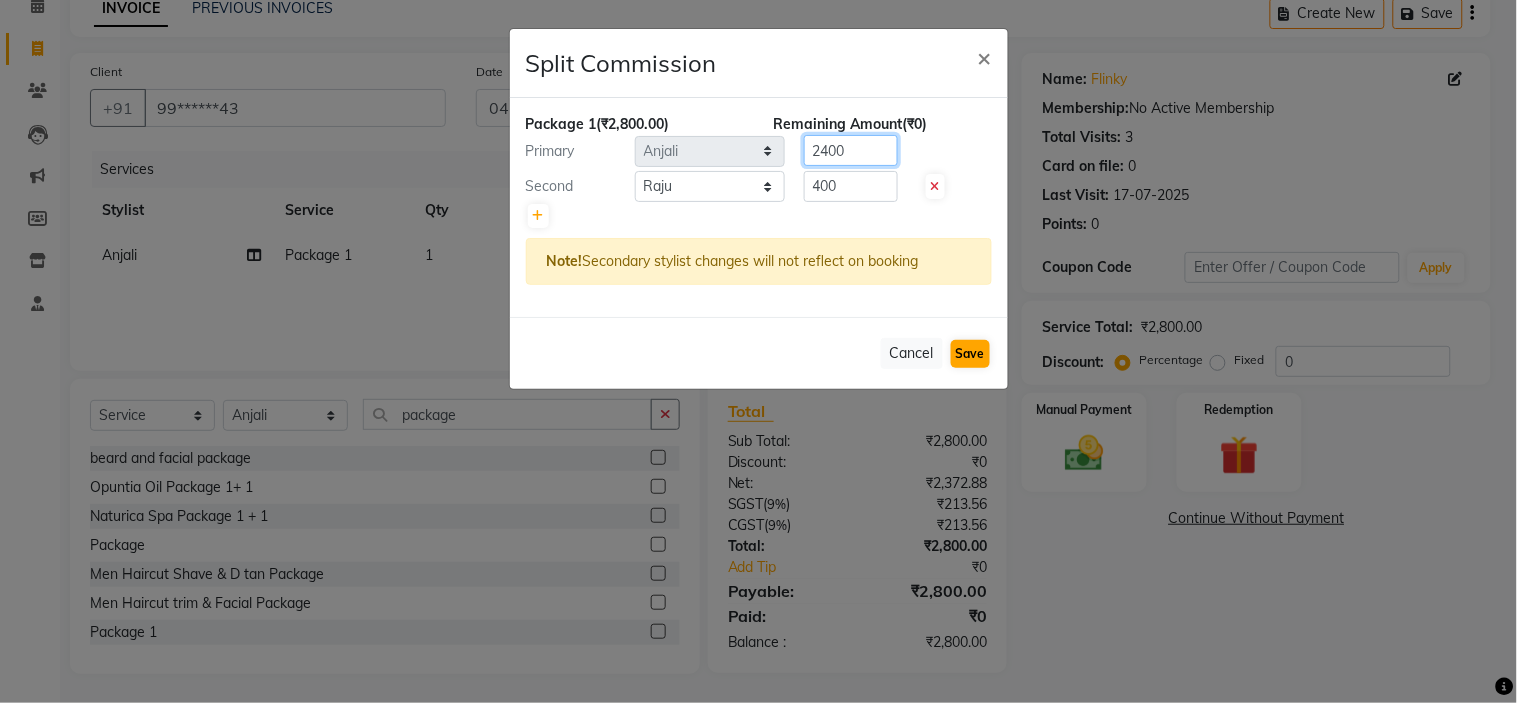 type on "2400" 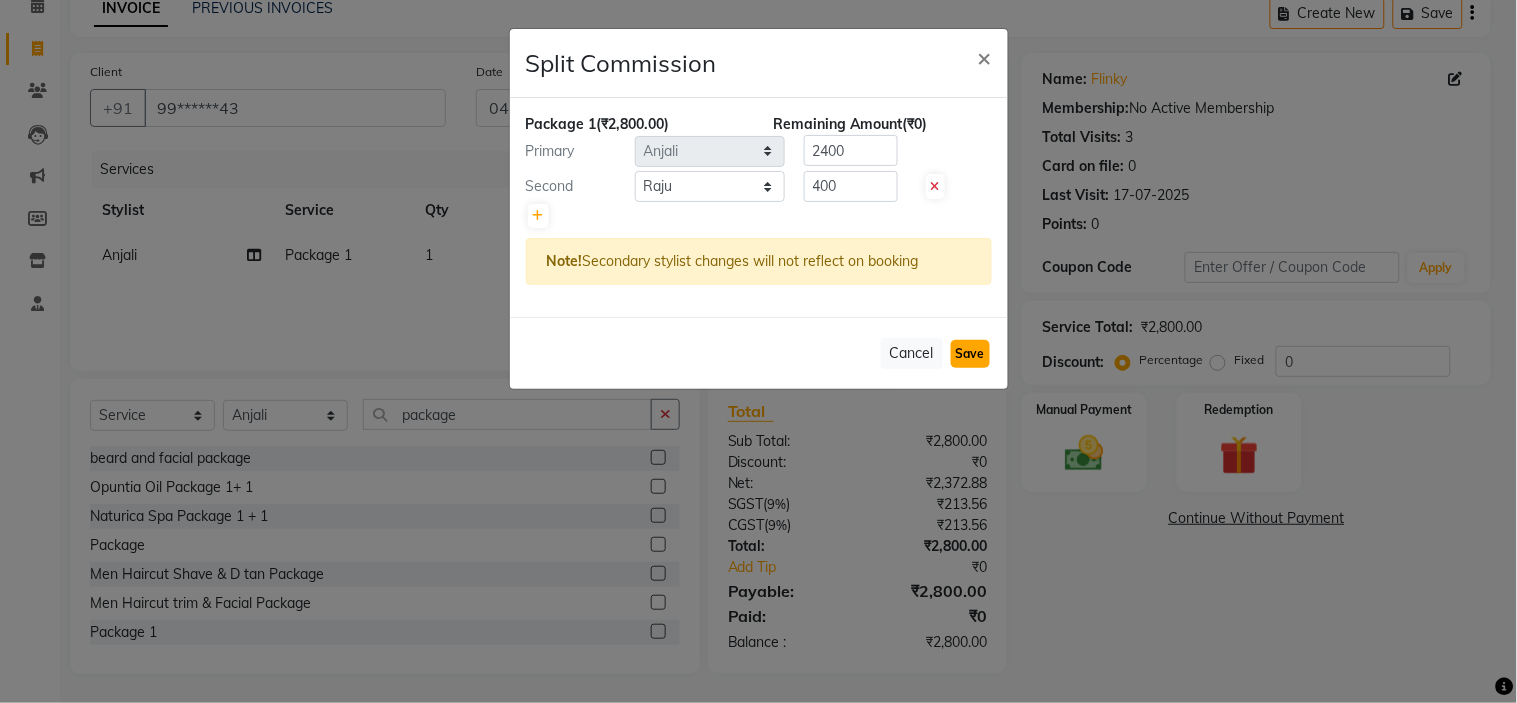 click on "Save" 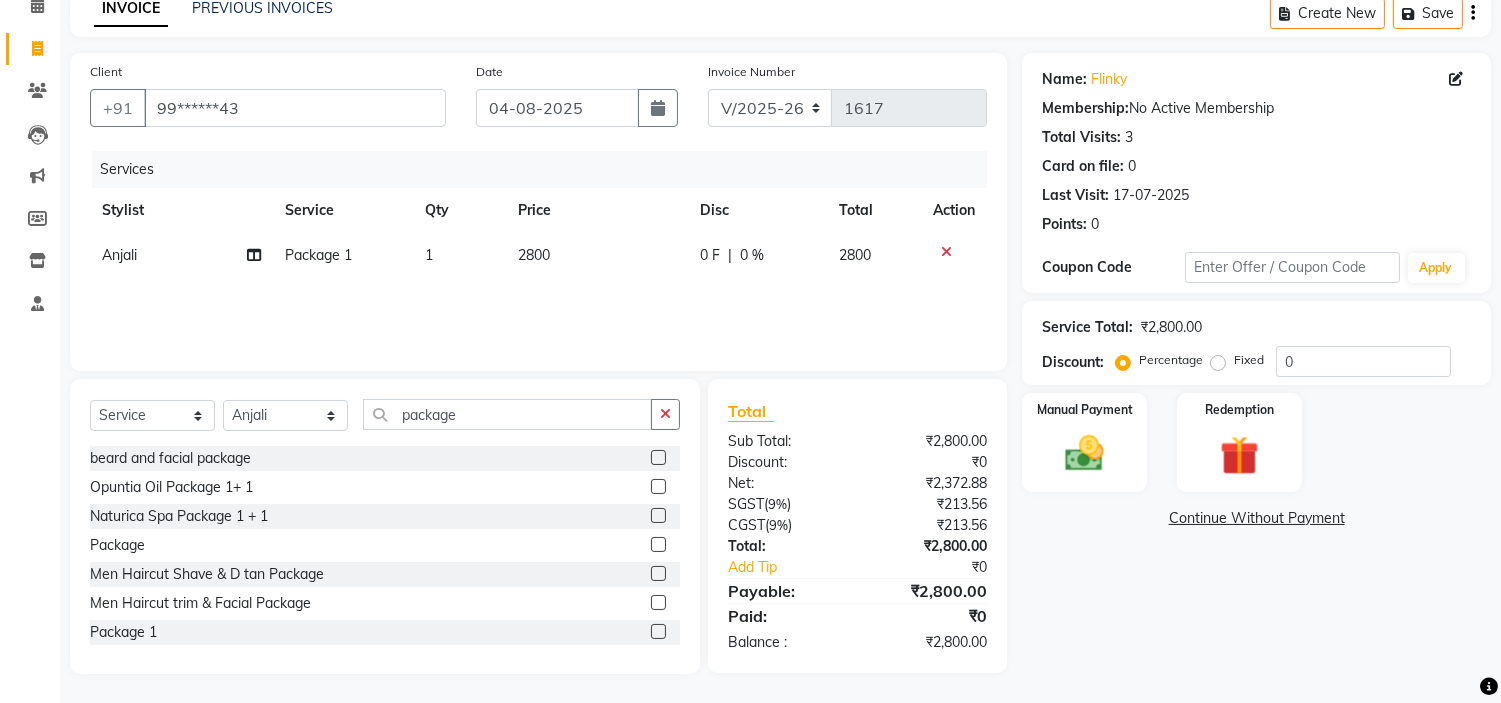 click 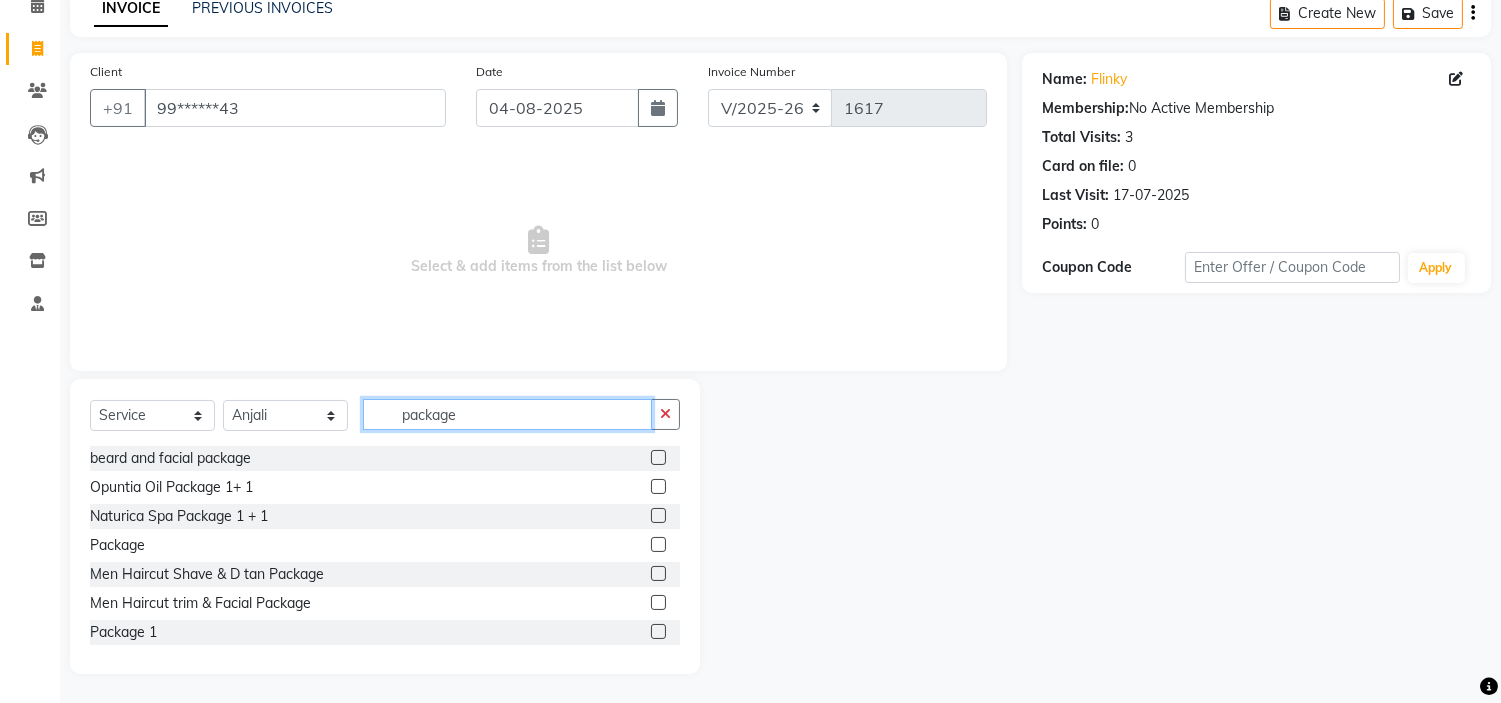 click on "package" 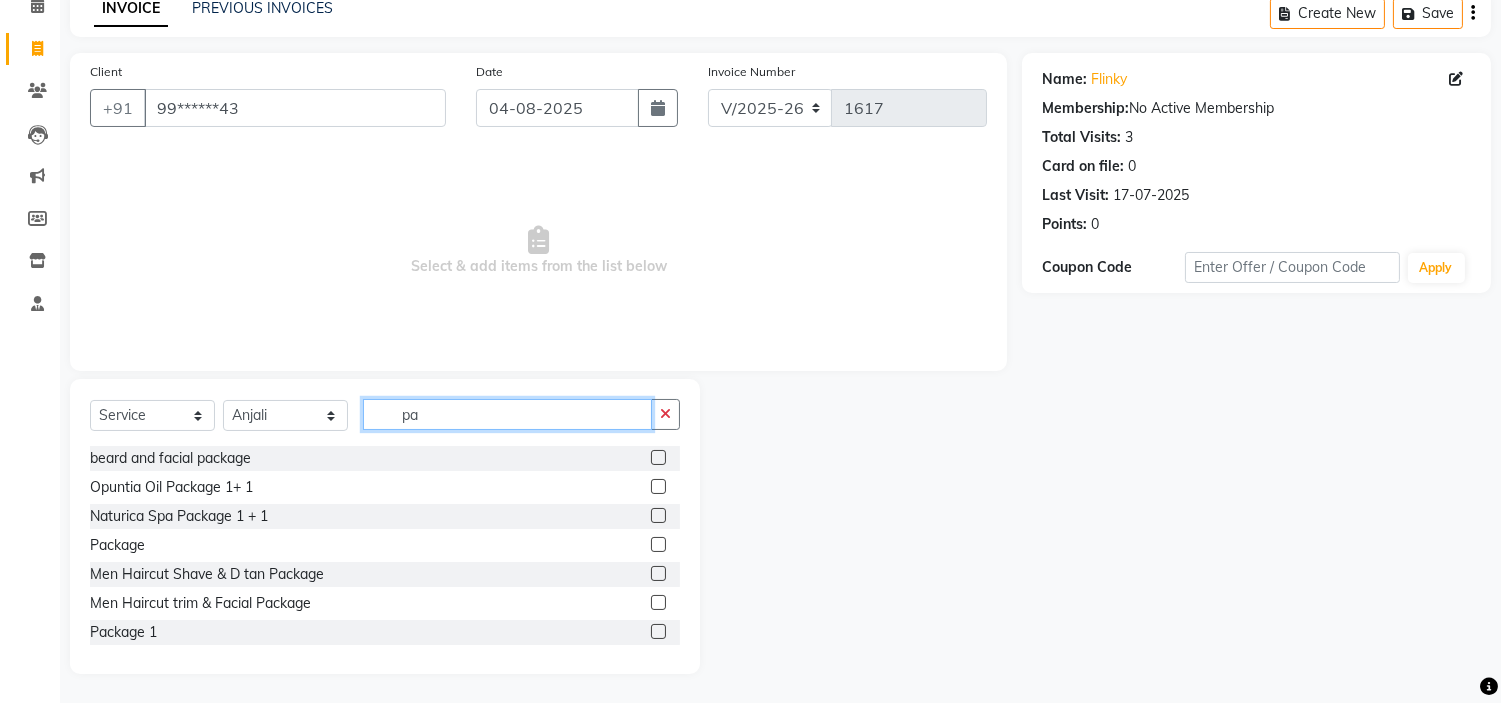 type on "p" 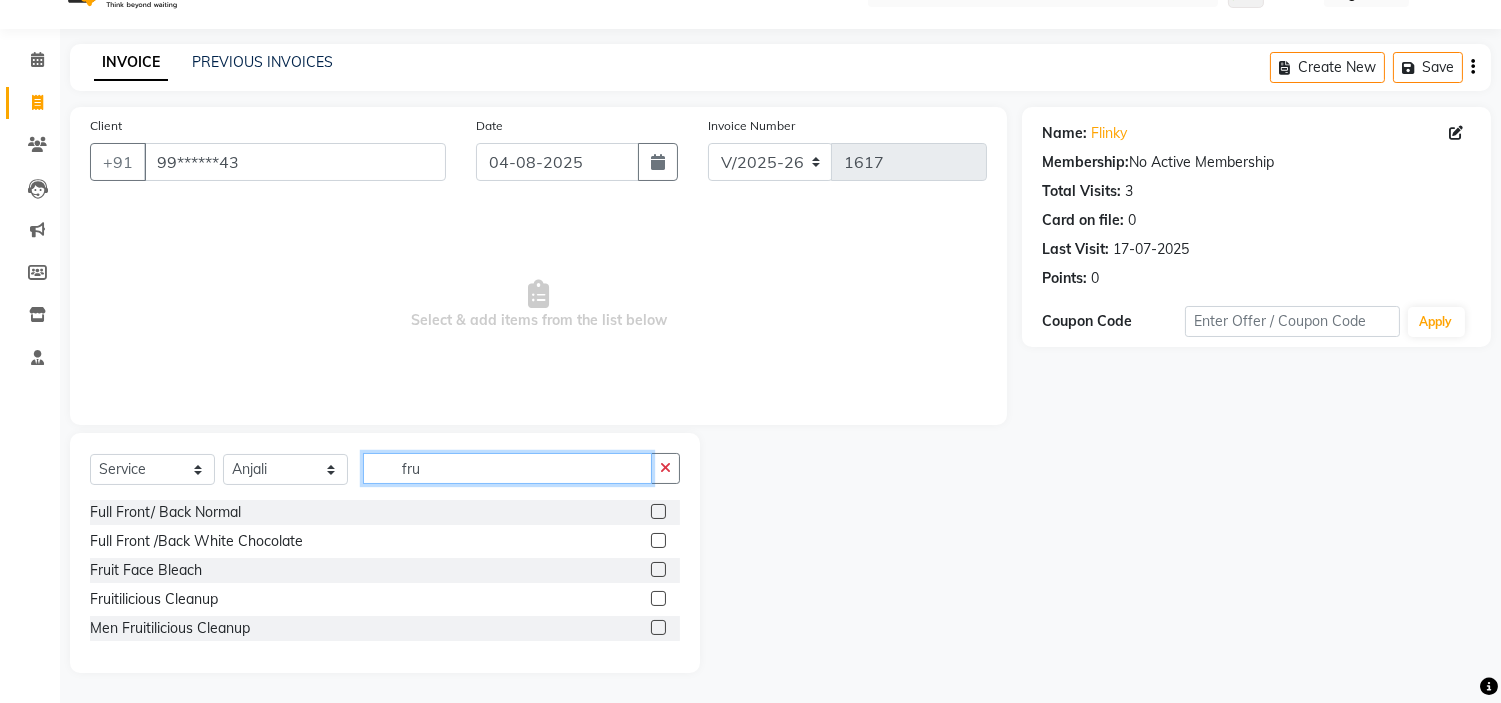 scroll, scrollTop: 0, scrollLeft: 0, axis: both 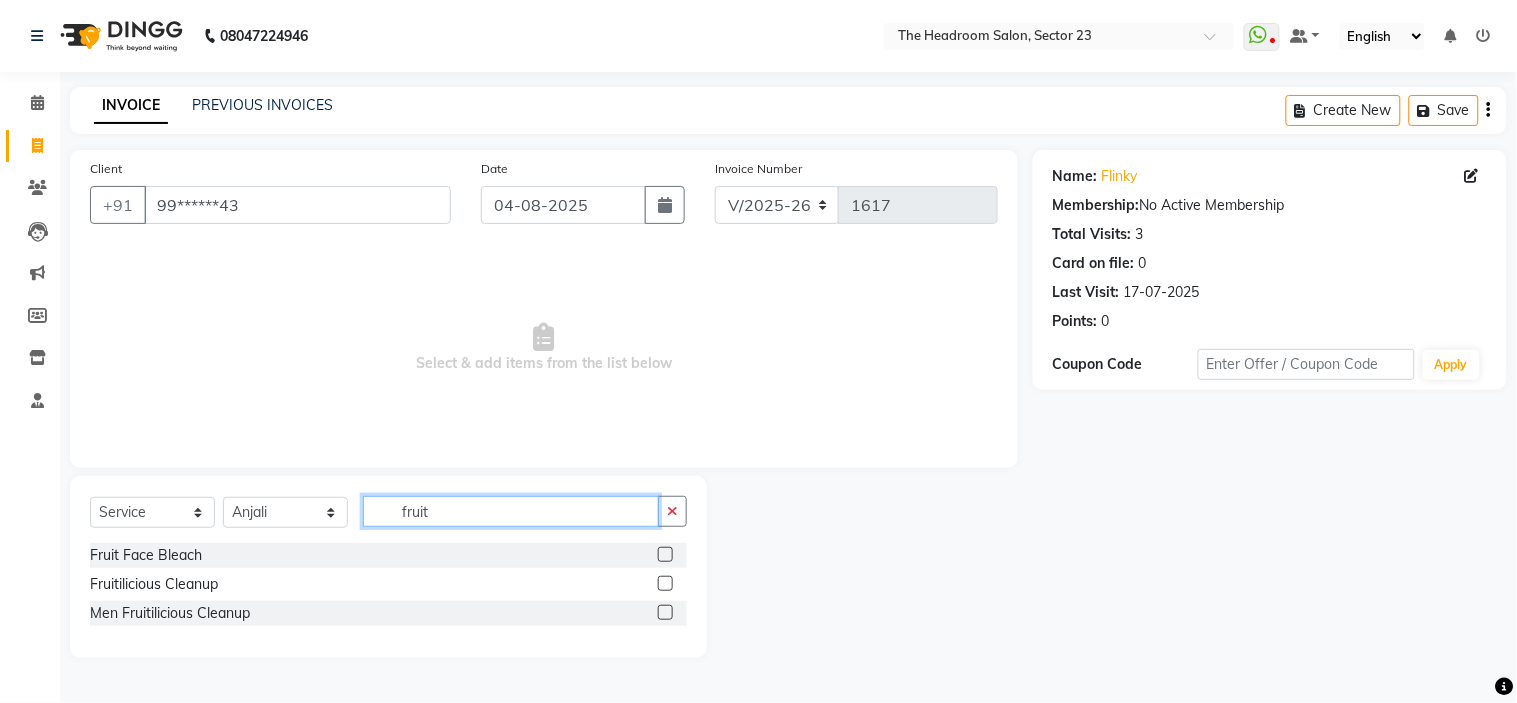 type on "fruit" 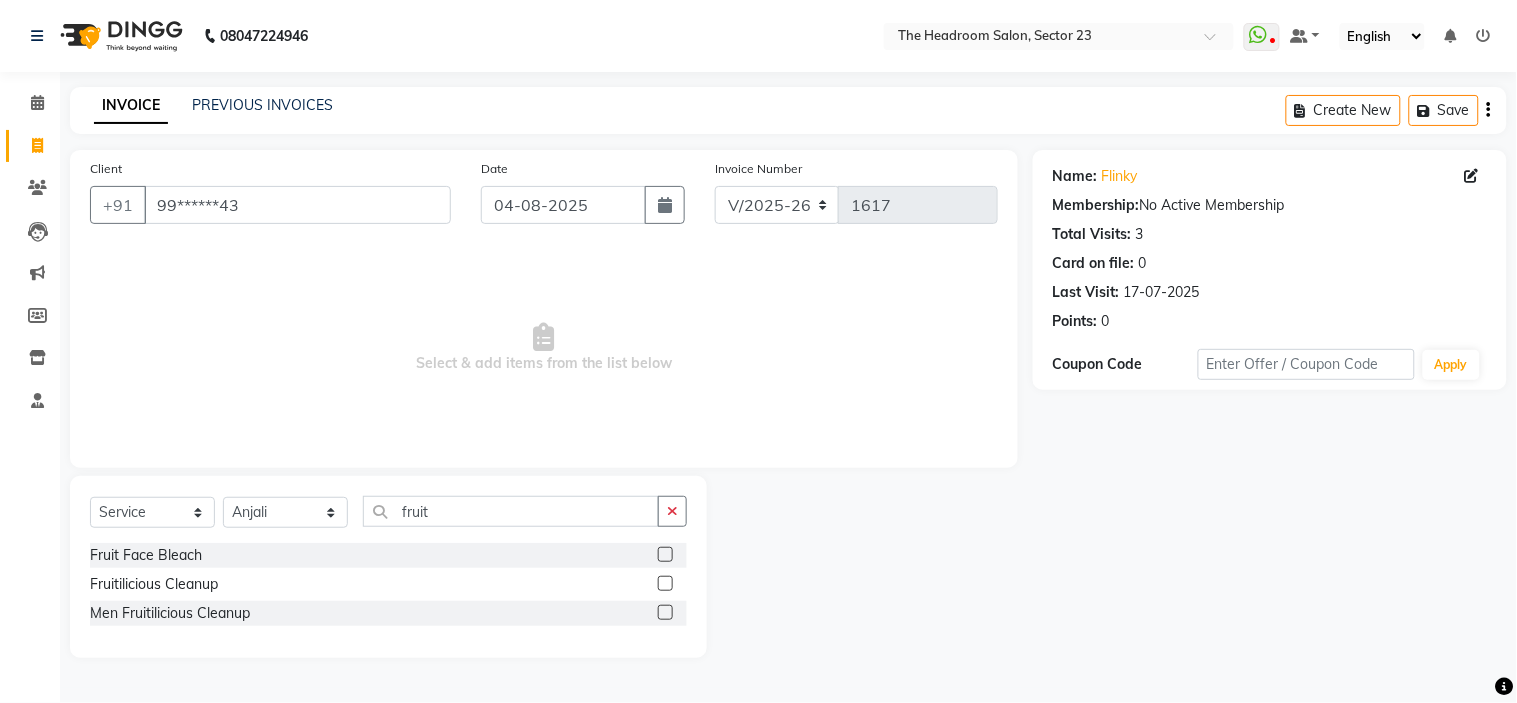 click 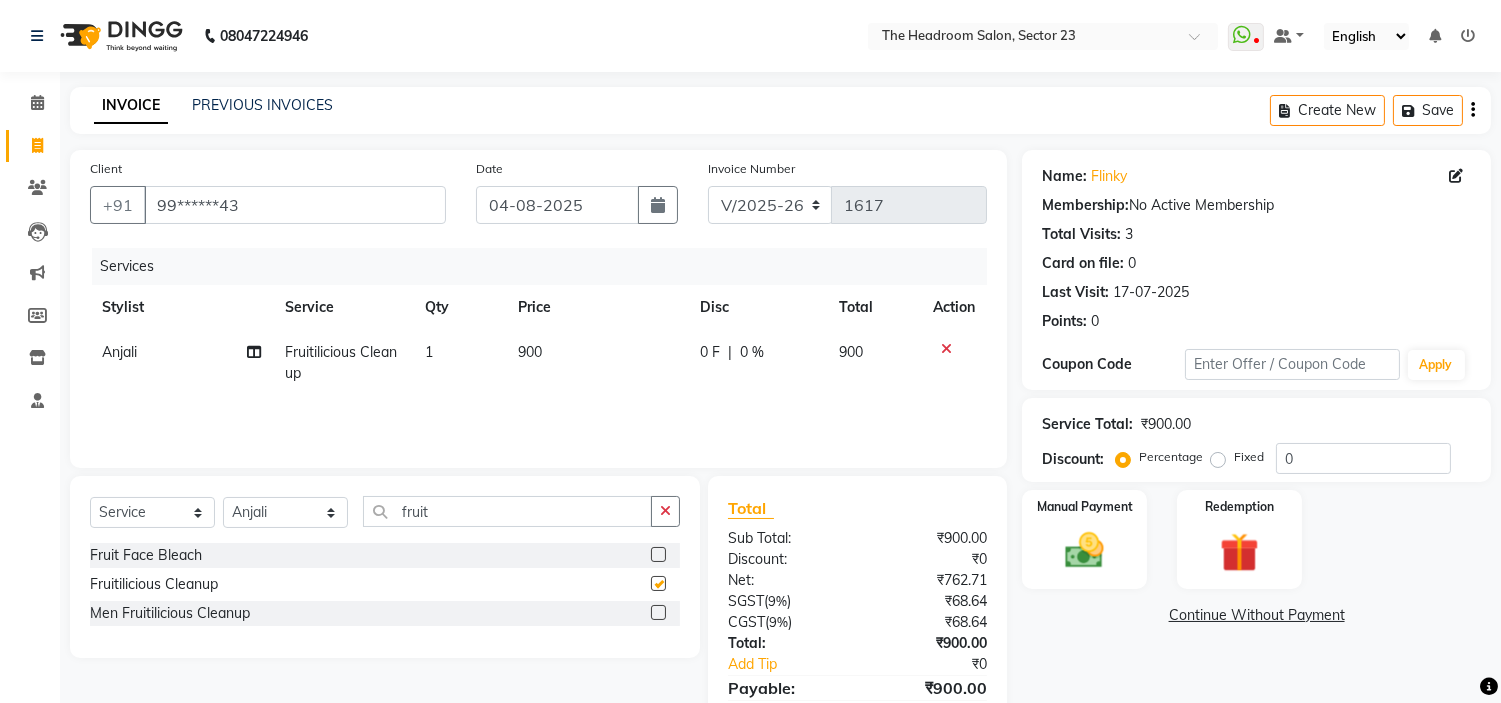 checkbox on "false" 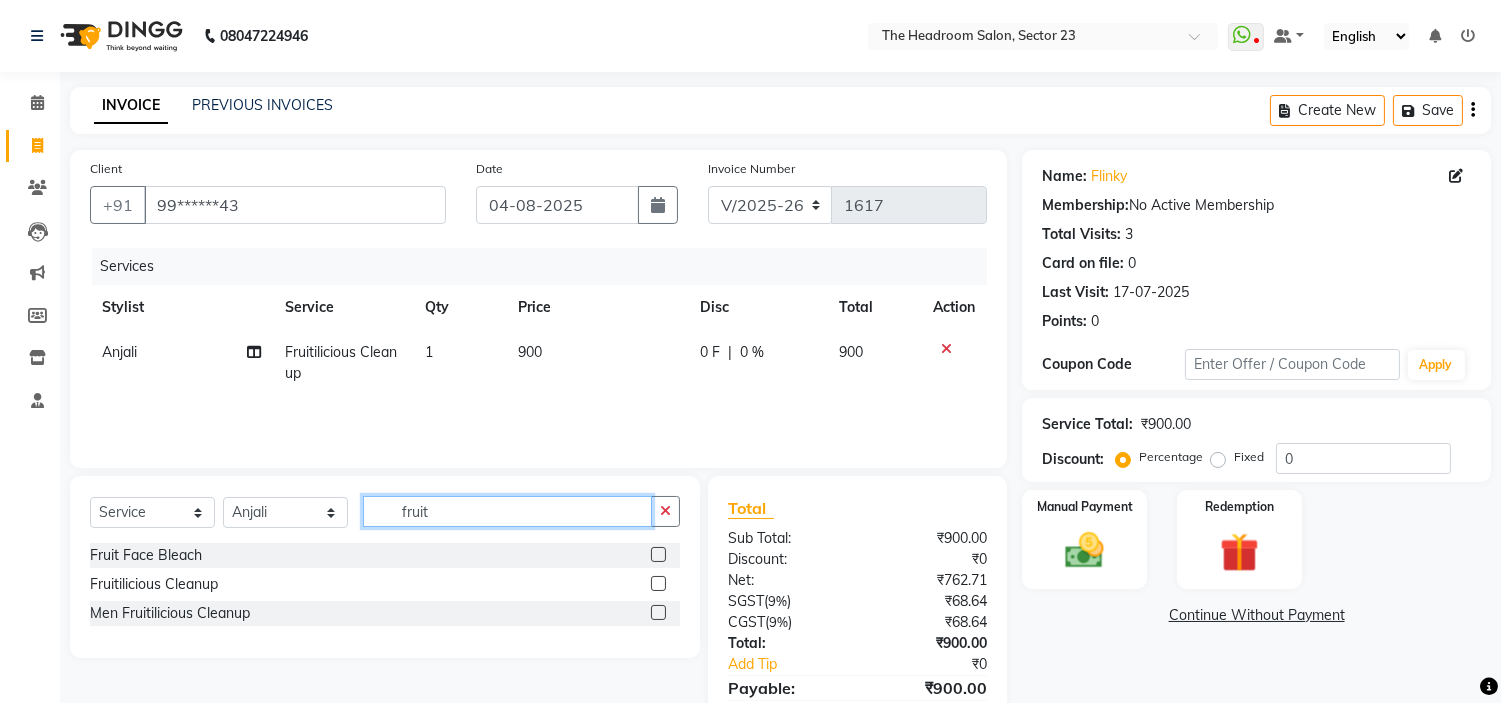 click on "fruit" 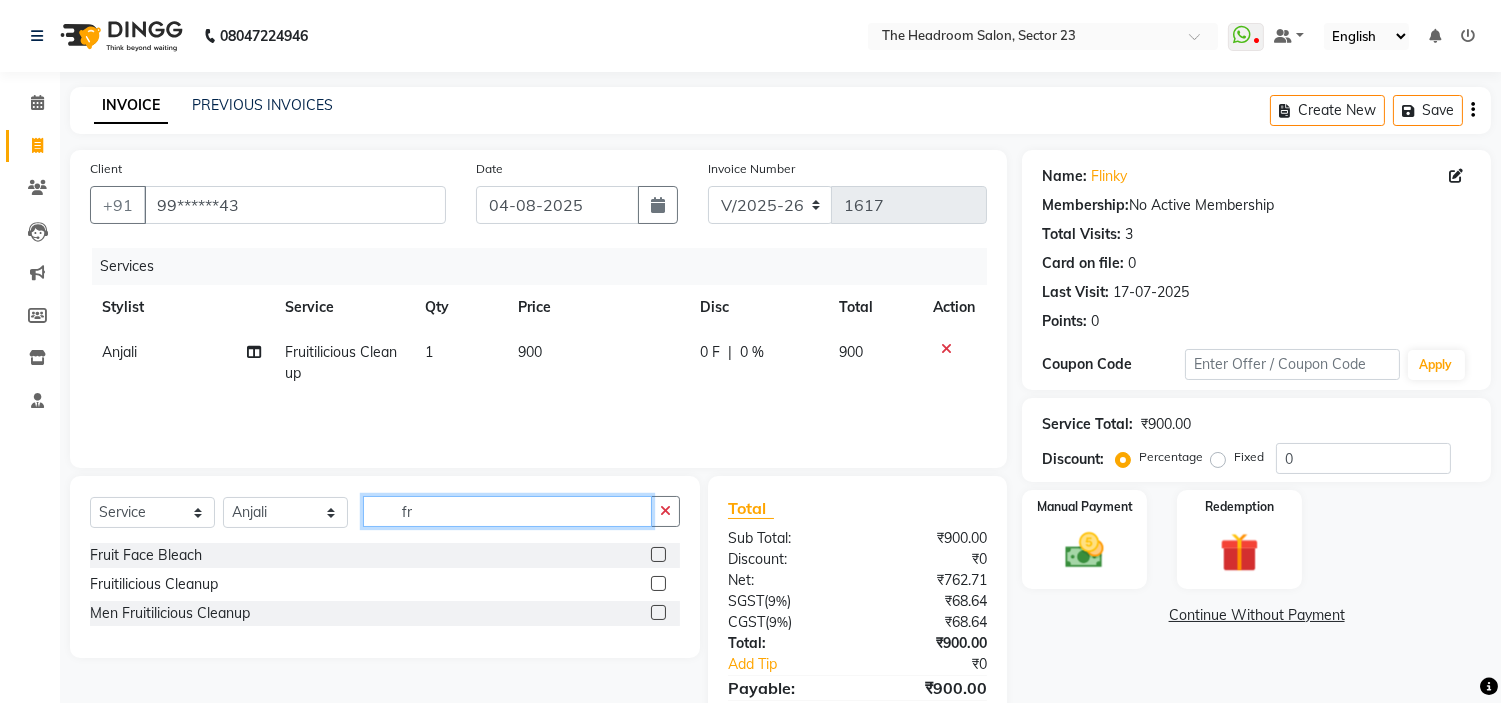 type on "f" 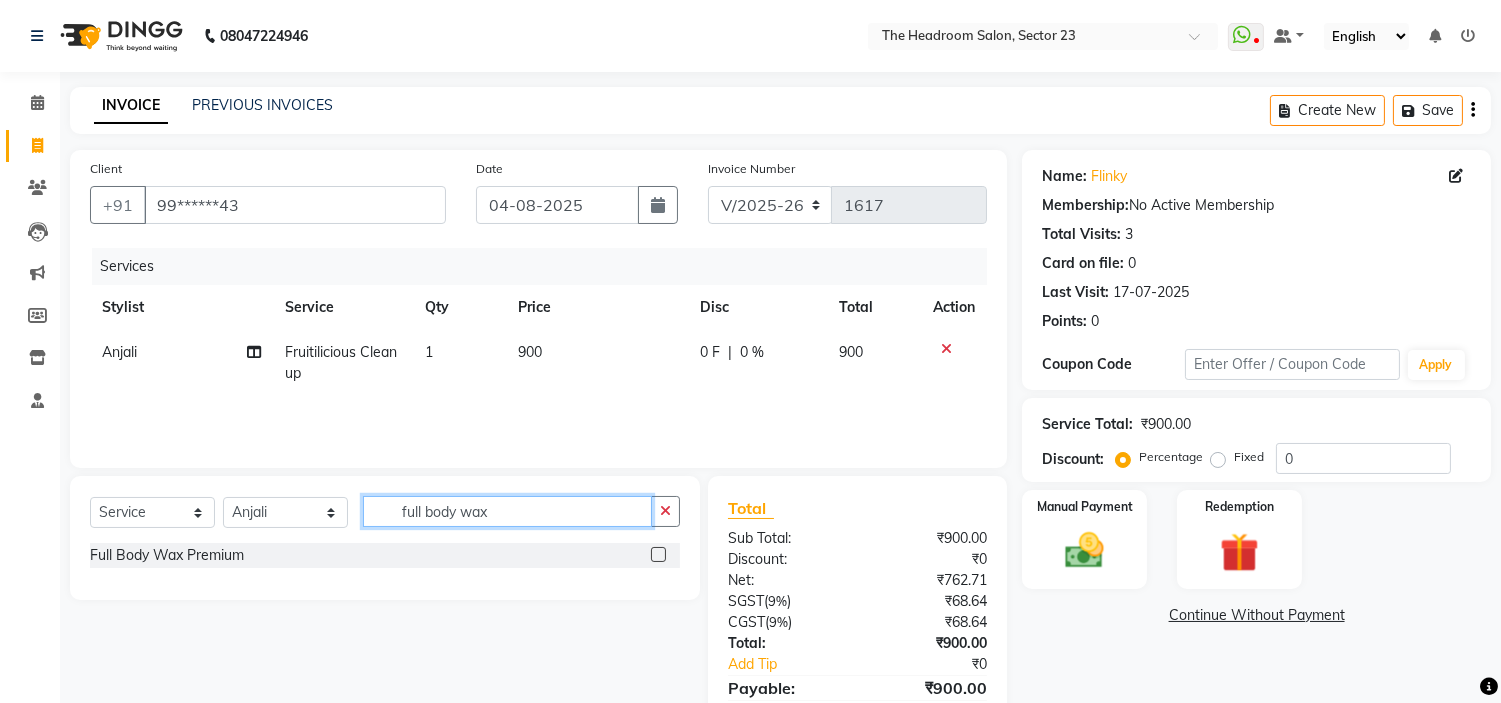 type on "full body wax" 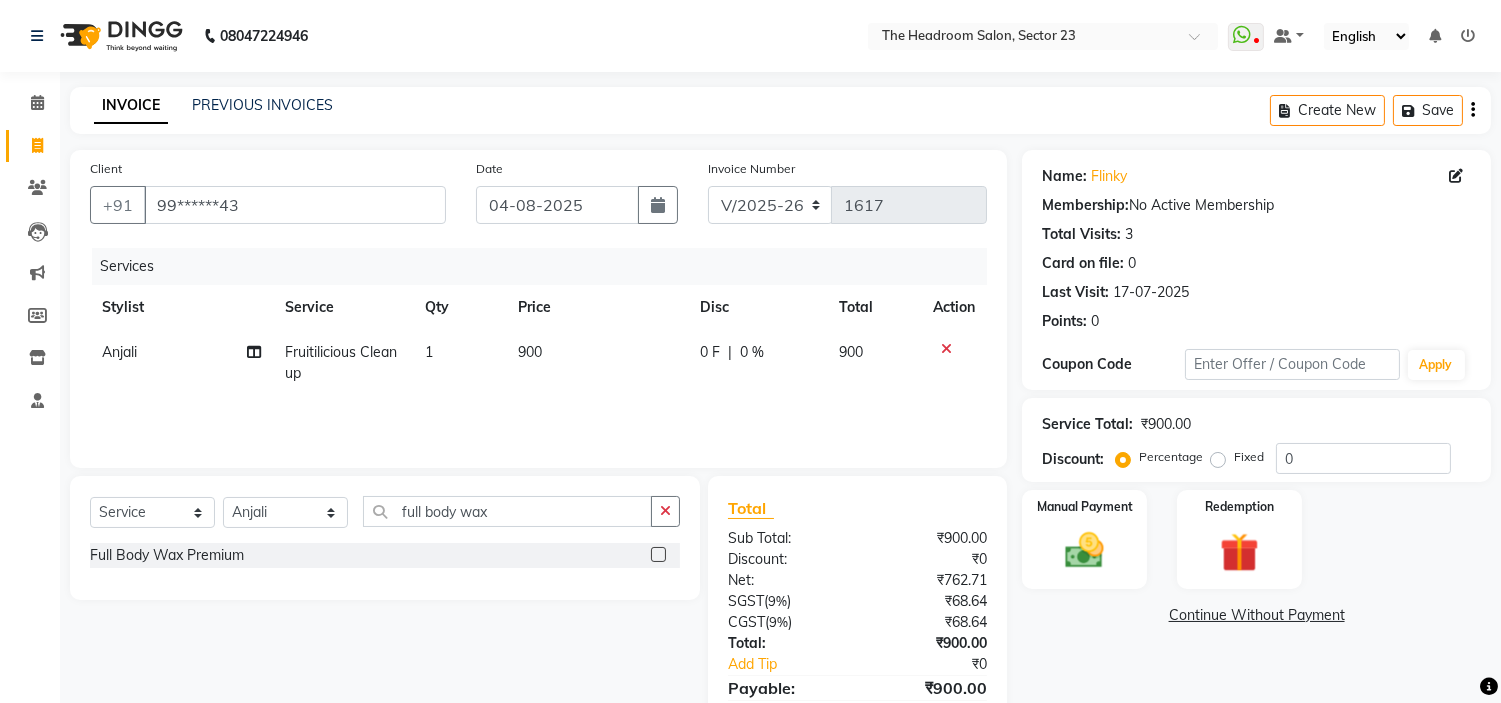 click 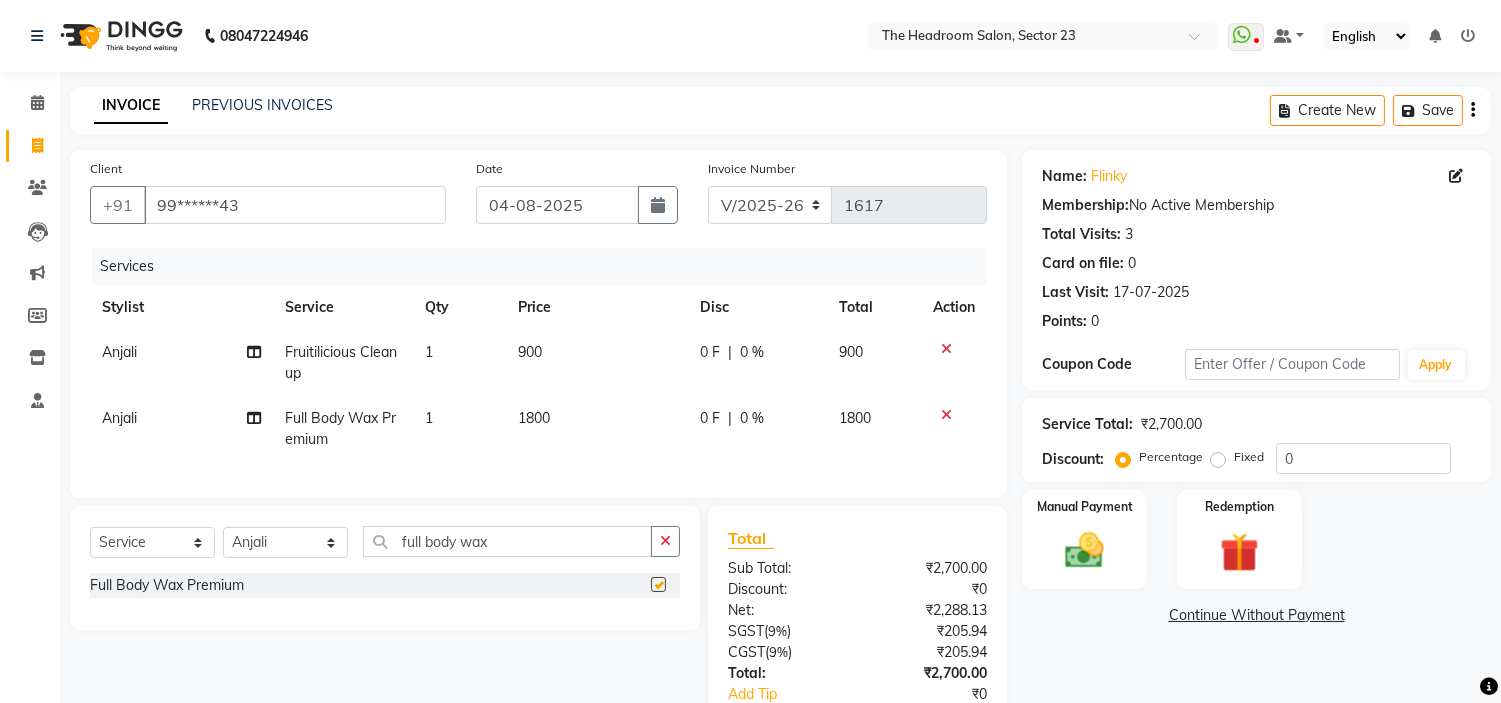 checkbox on "false" 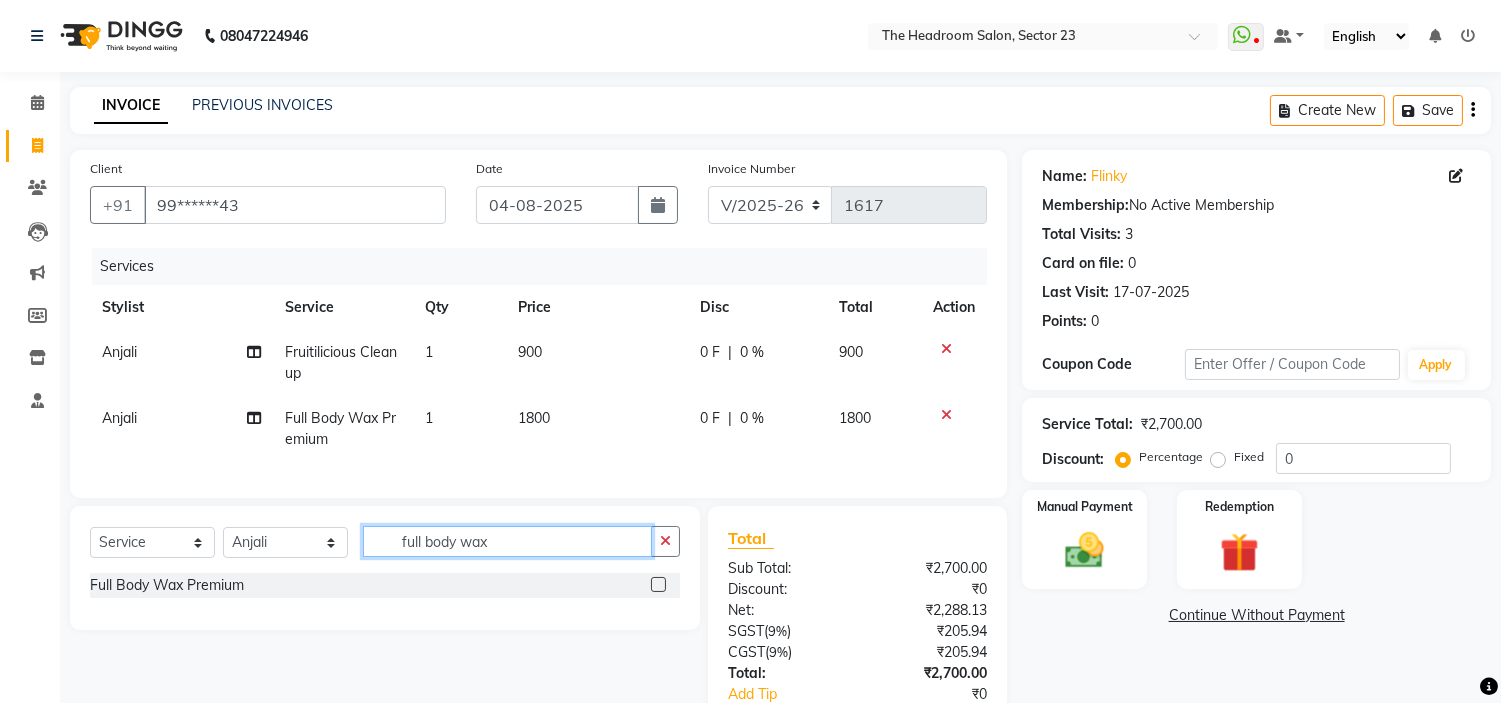 click on "full body wax" 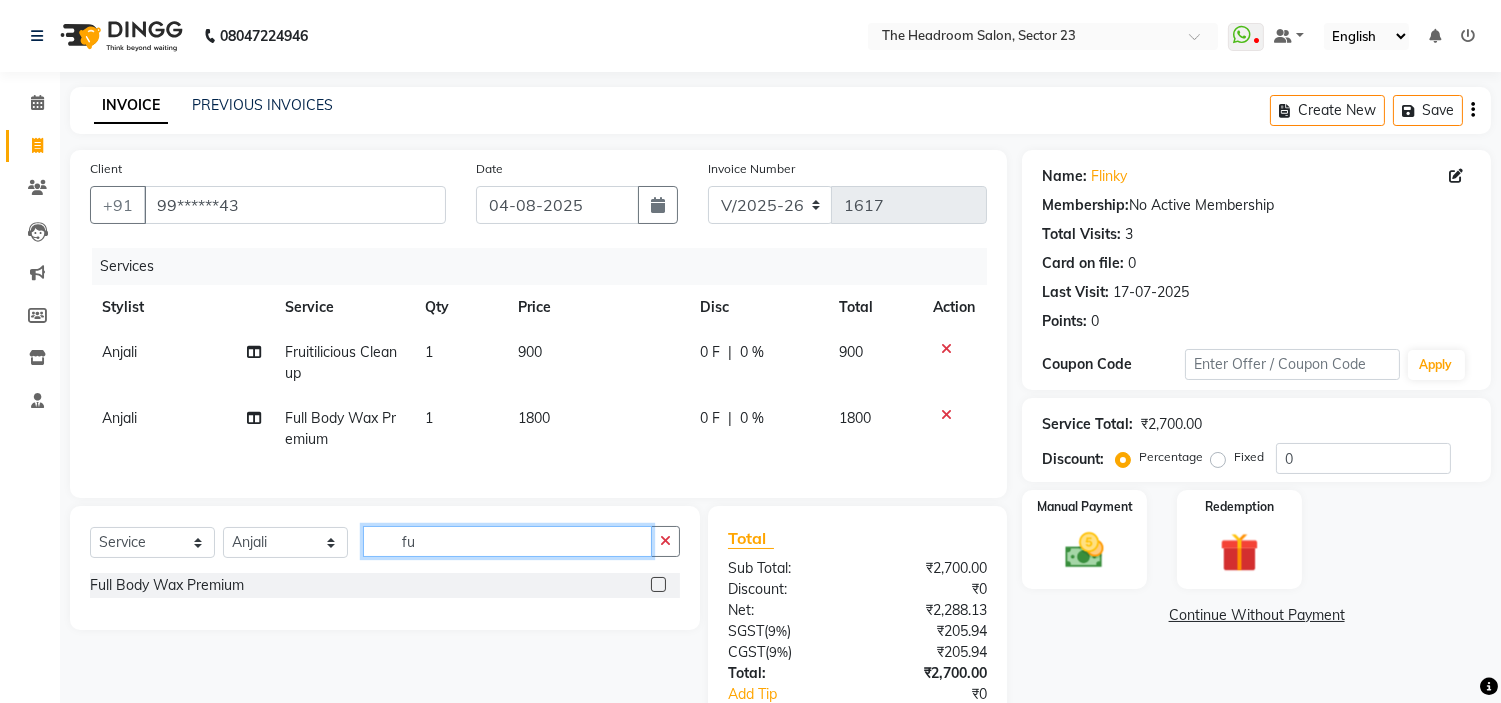 type on "f" 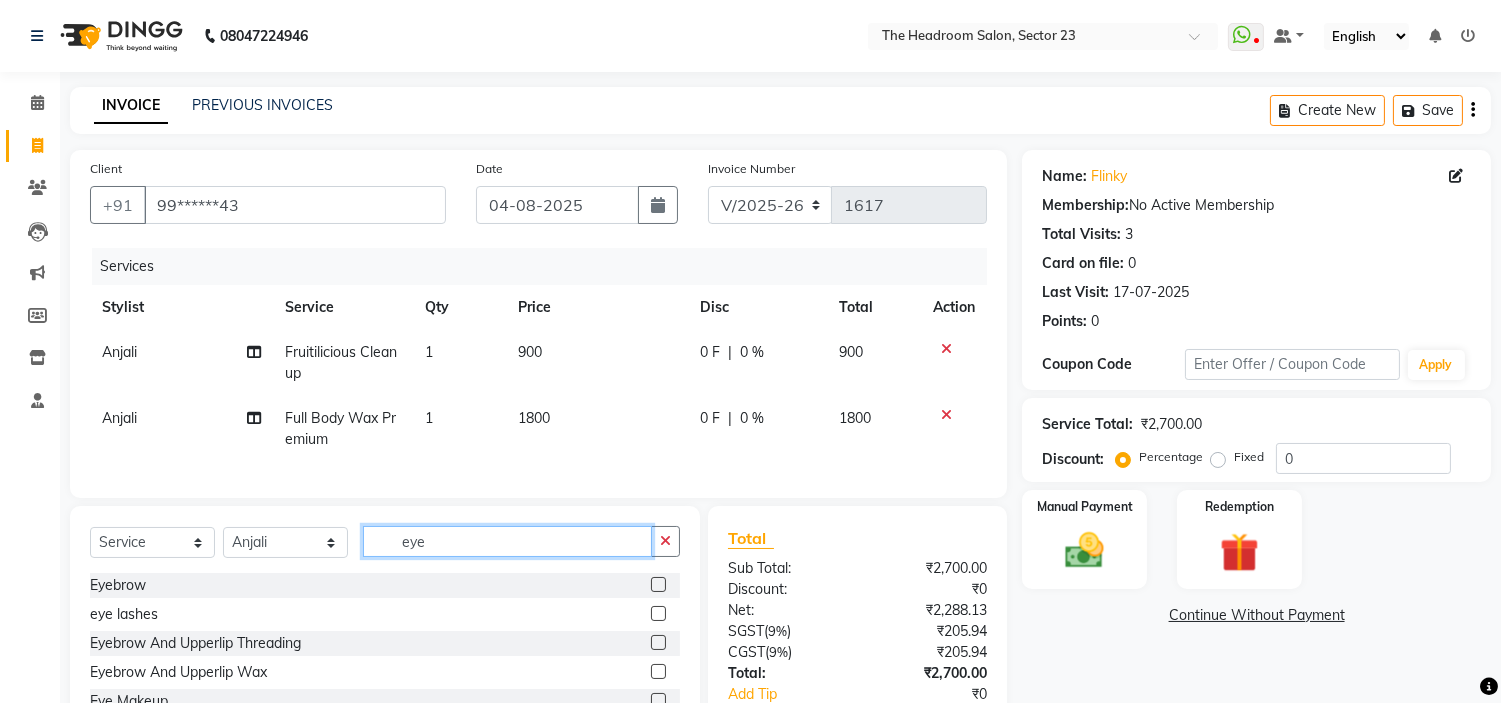 type on "eye" 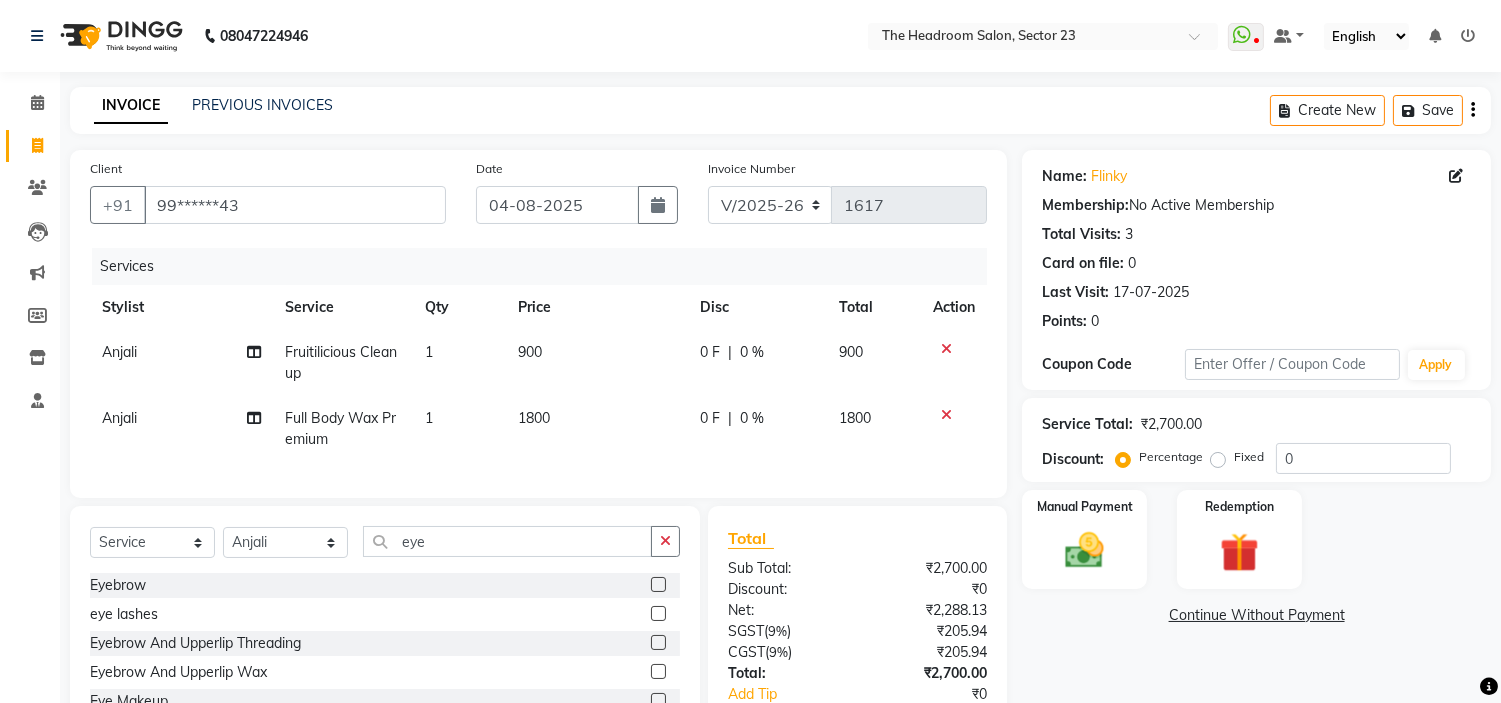 click 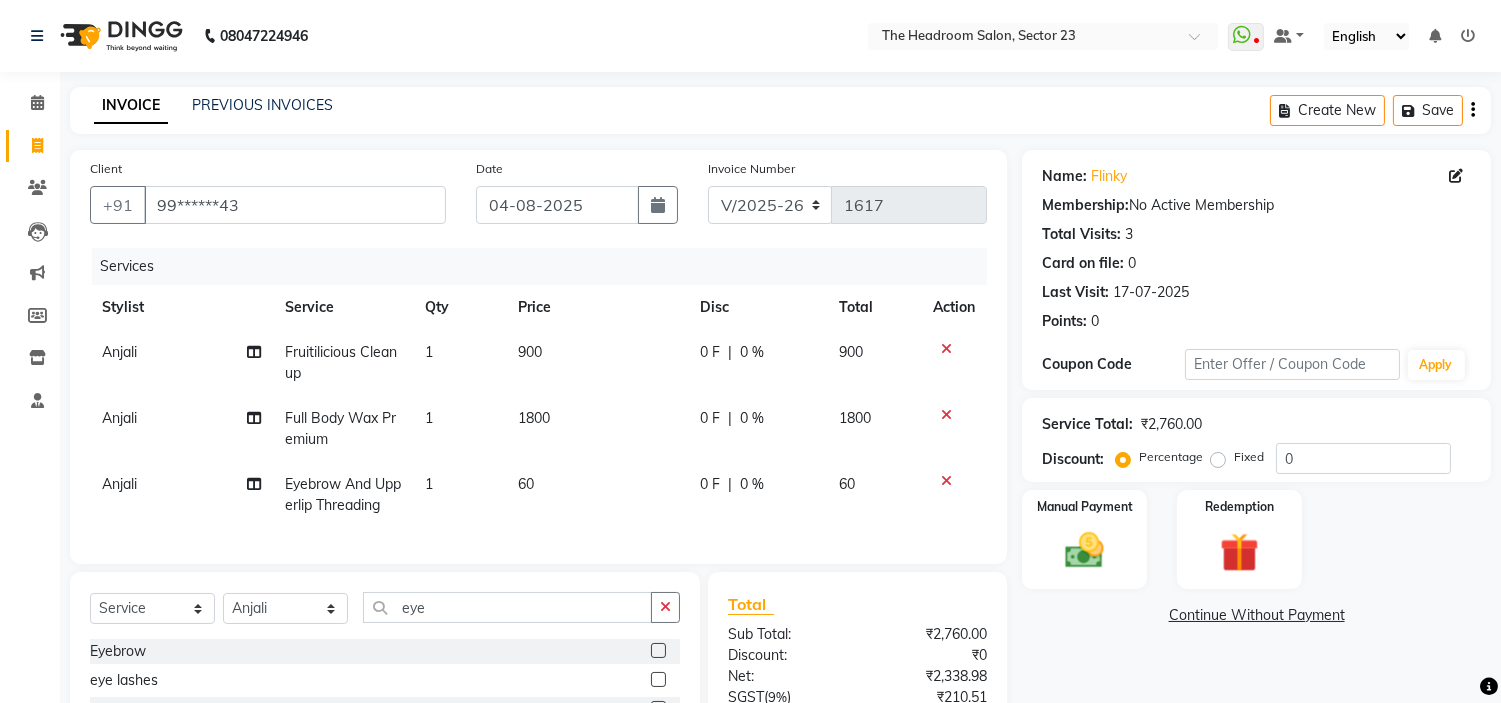 checkbox on "false" 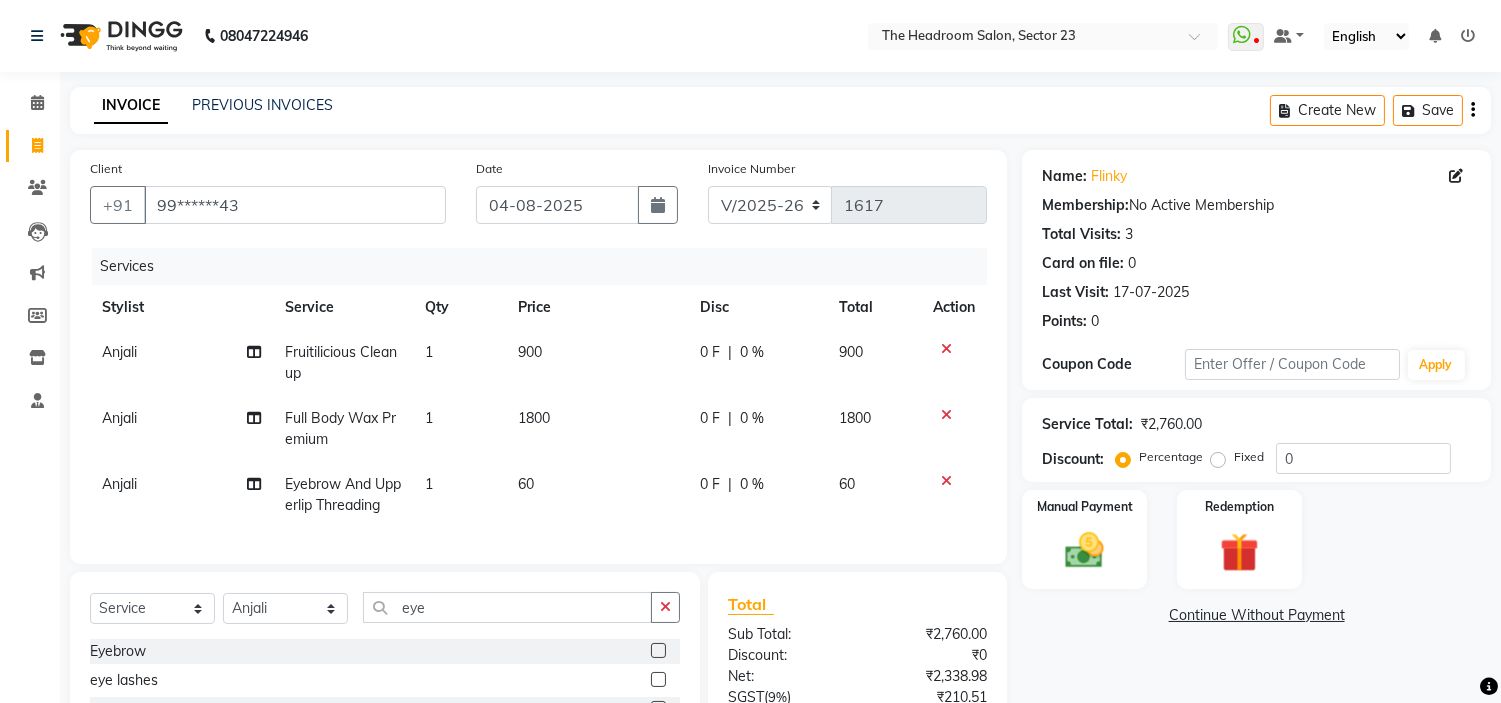 scroll, scrollTop: 211, scrollLeft: 0, axis: vertical 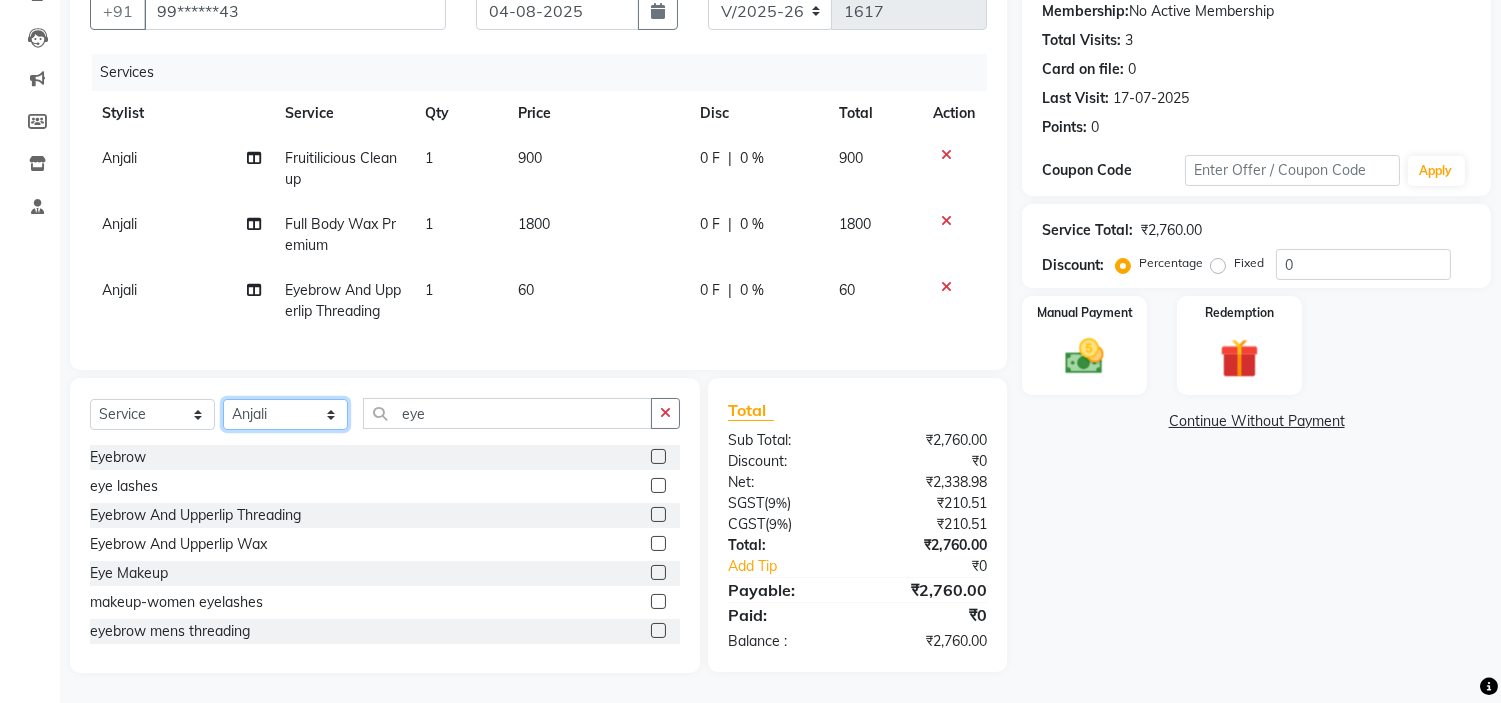 click on "Select Stylist Anjali Anubha Ashok Garima Manager Manju Raju Rohit Shahbaz" 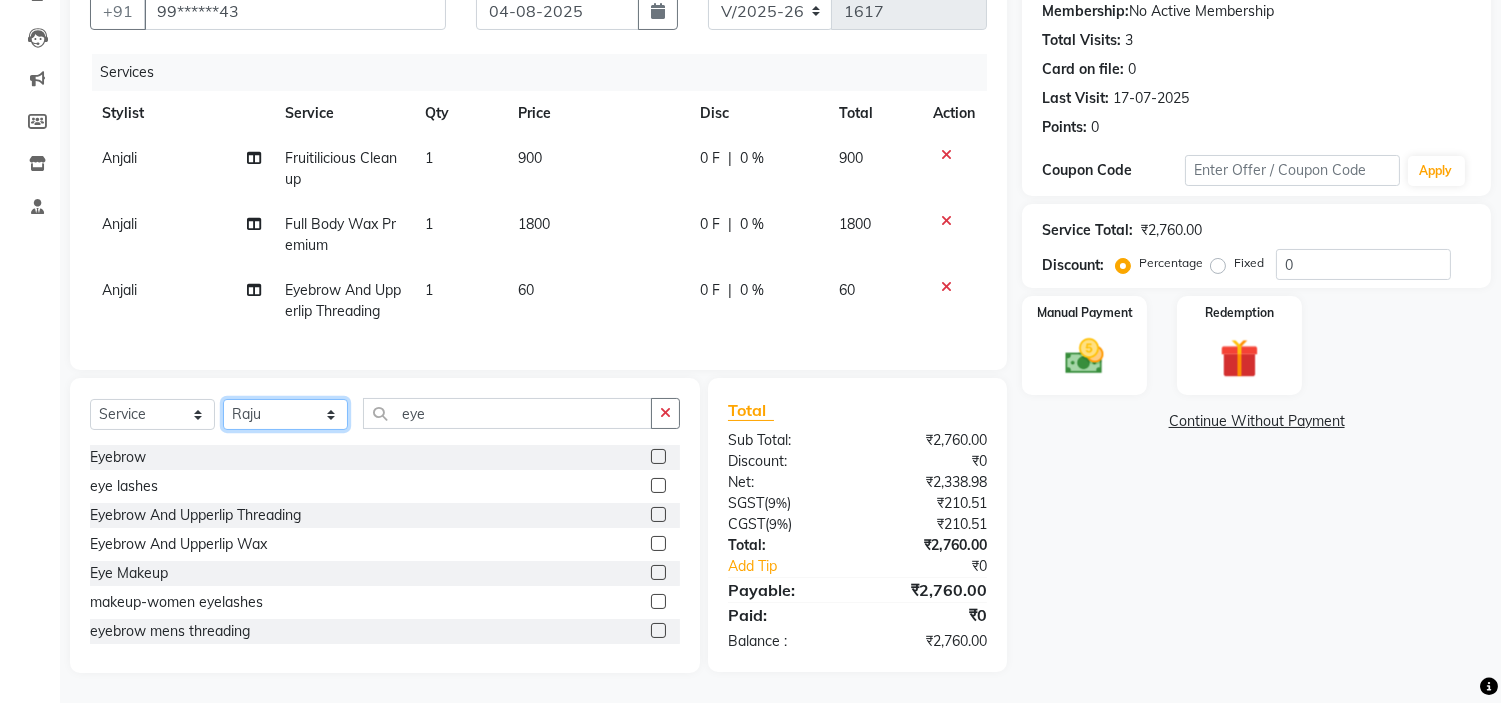 click on "Select Stylist Anjali Anubha Ashok Garima Manager Manju Raju Rohit Shahbaz" 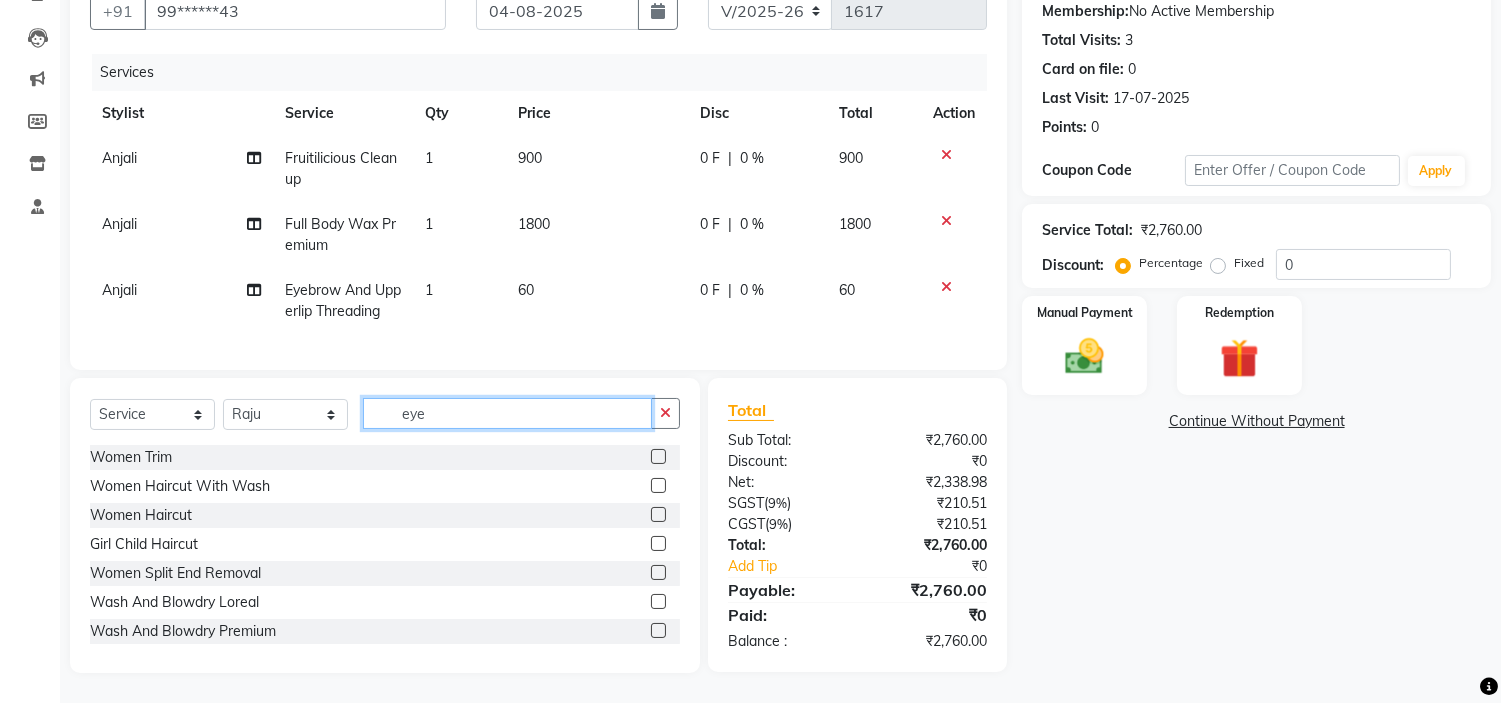 click on "eye" 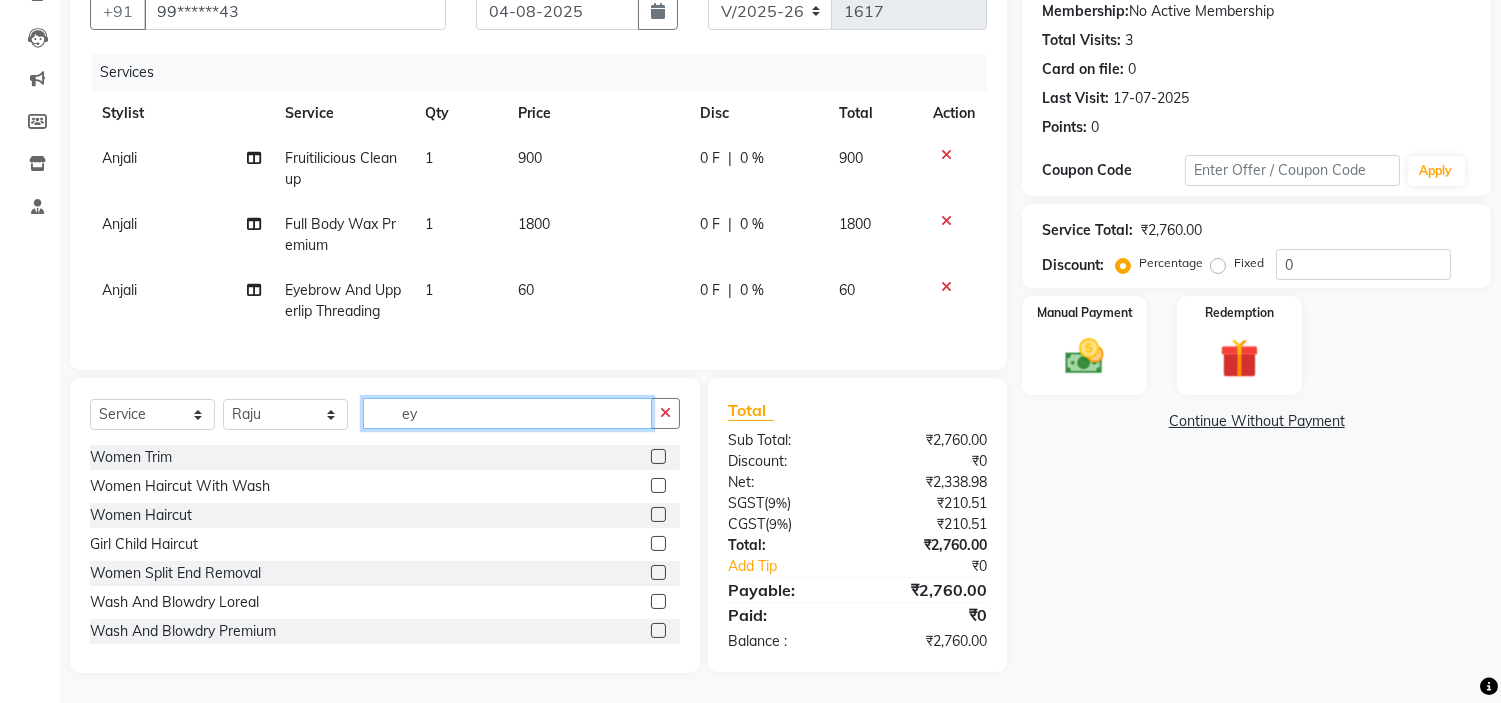 type on "e" 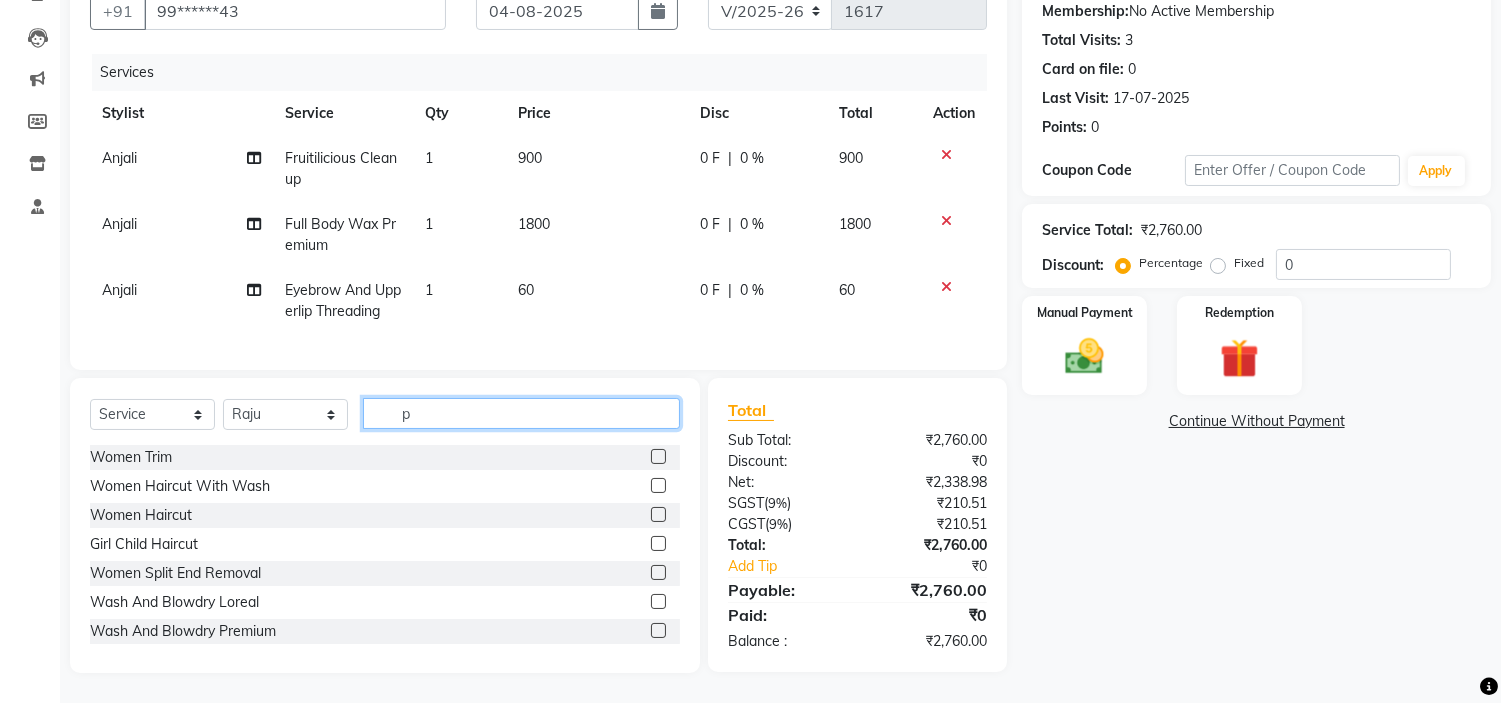scroll, scrollTop: 211, scrollLeft: 0, axis: vertical 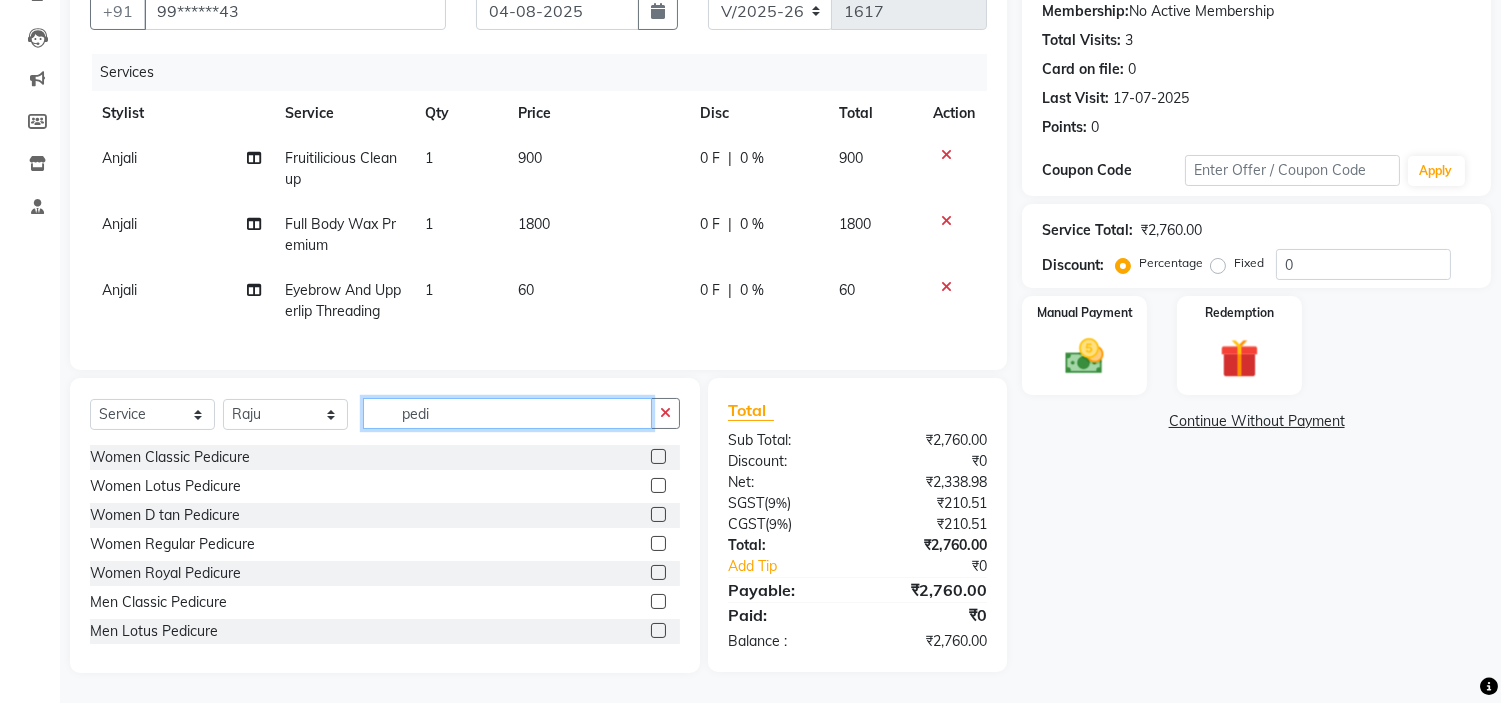 type on "pedi" 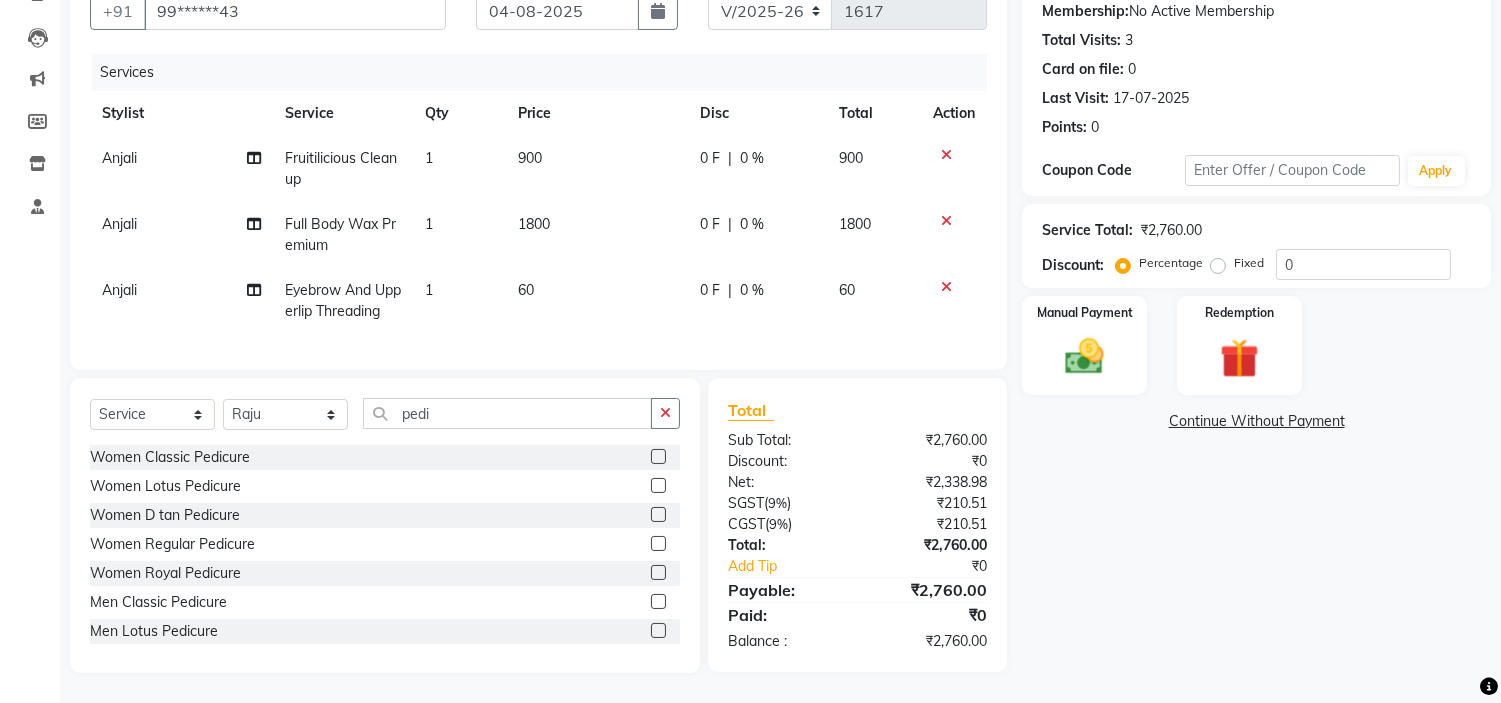 click 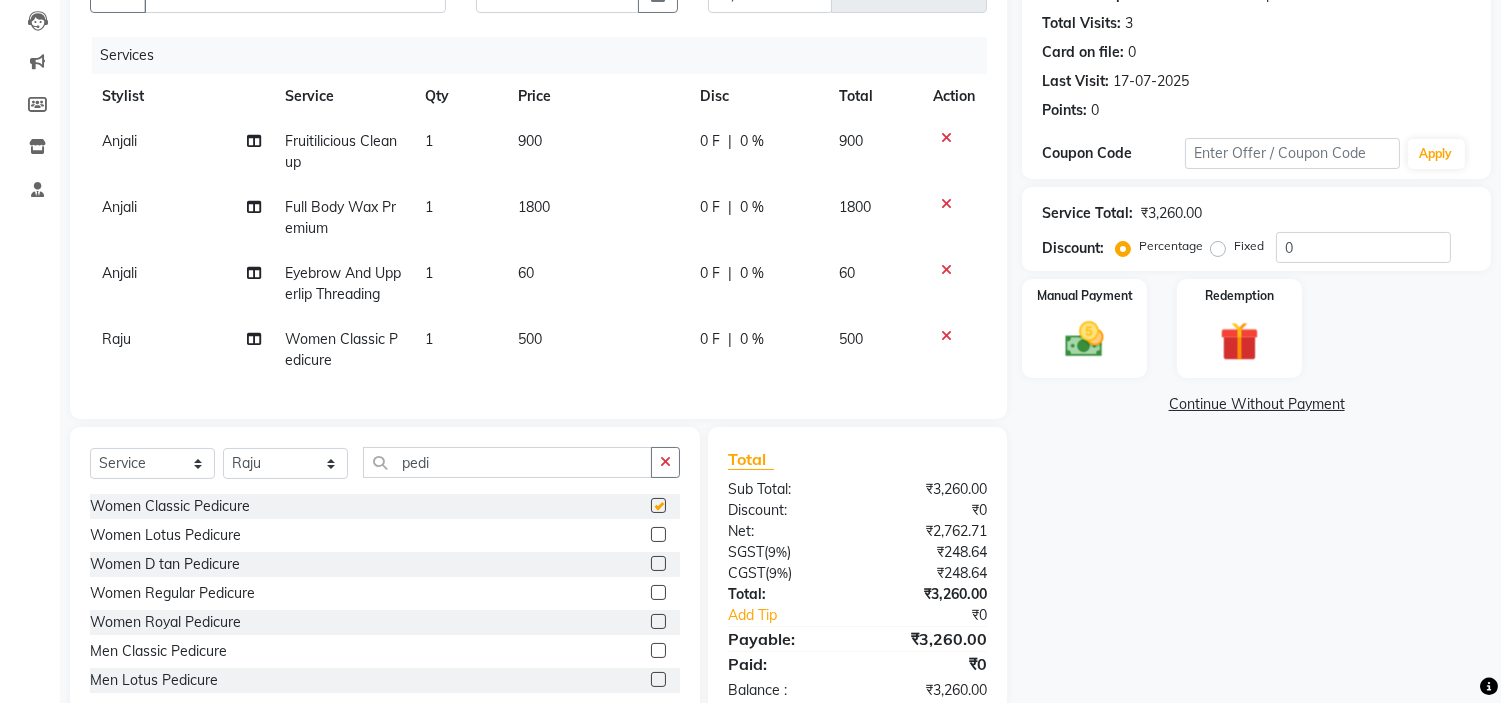 checkbox on "false" 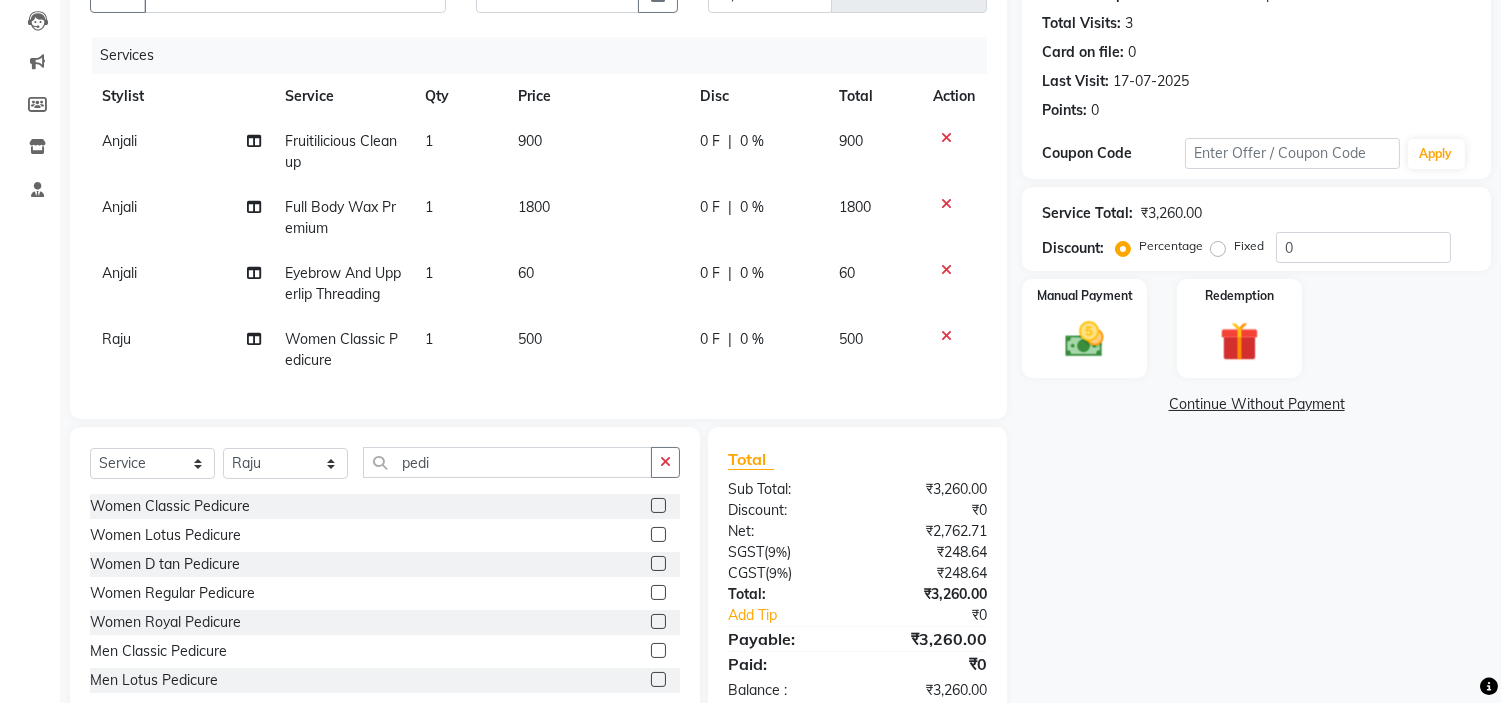 click on "Fixed" 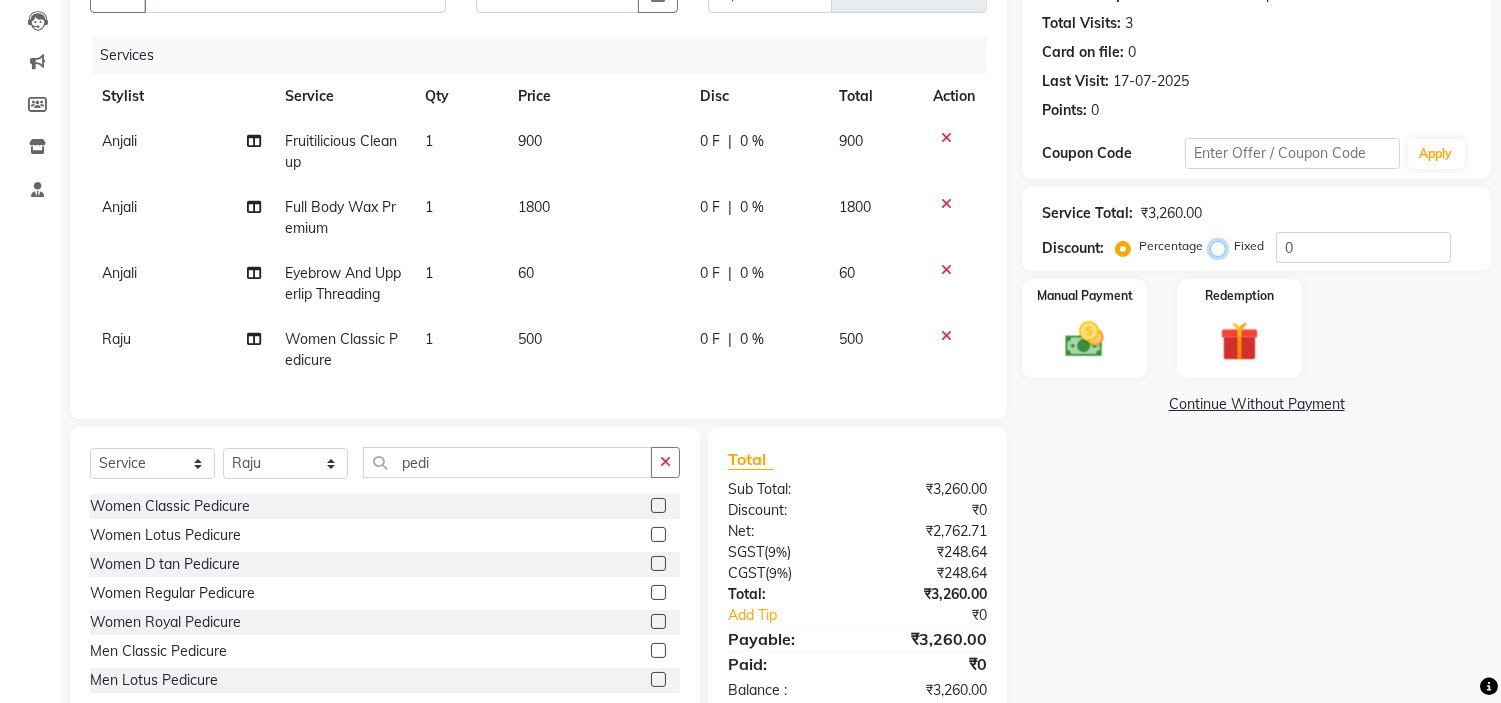 click on "Fixed" at bounding box center [1222, 246] 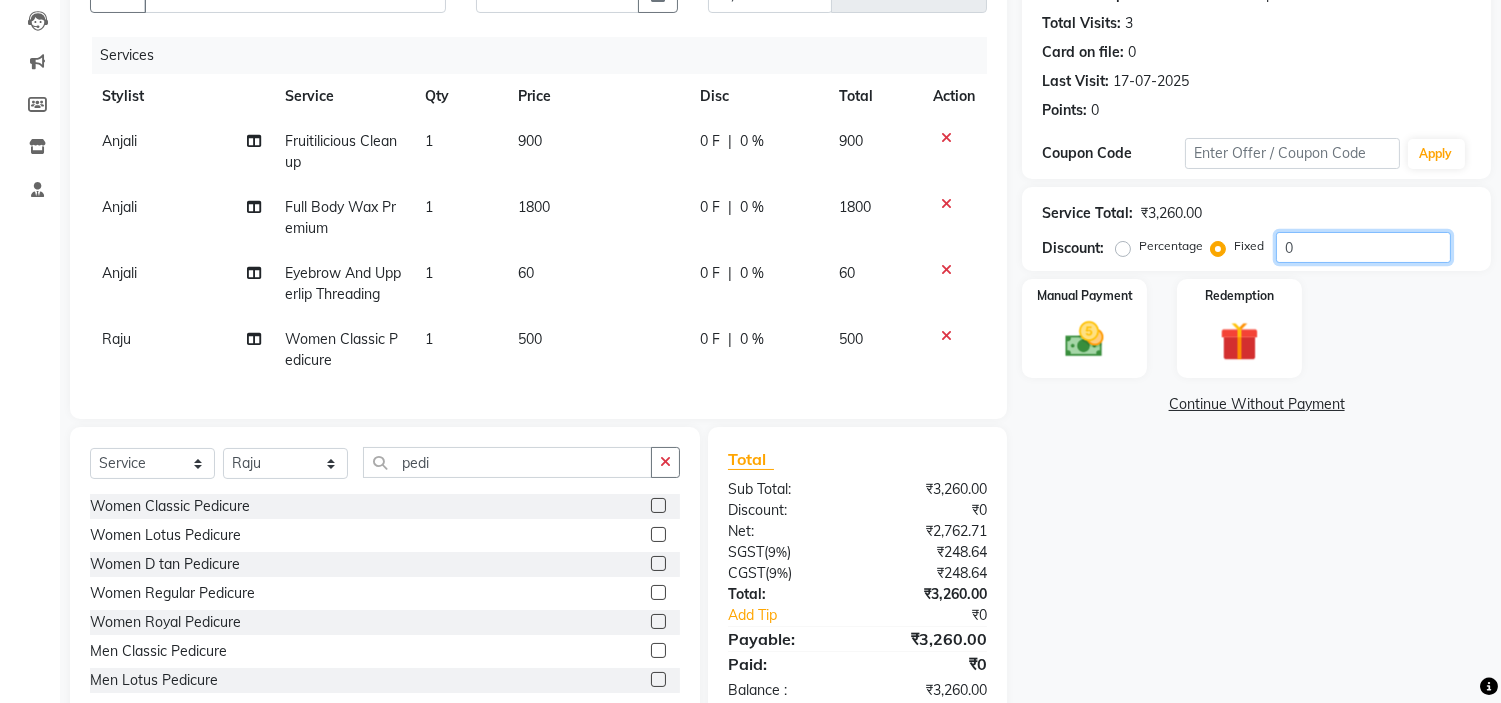 click on "0" 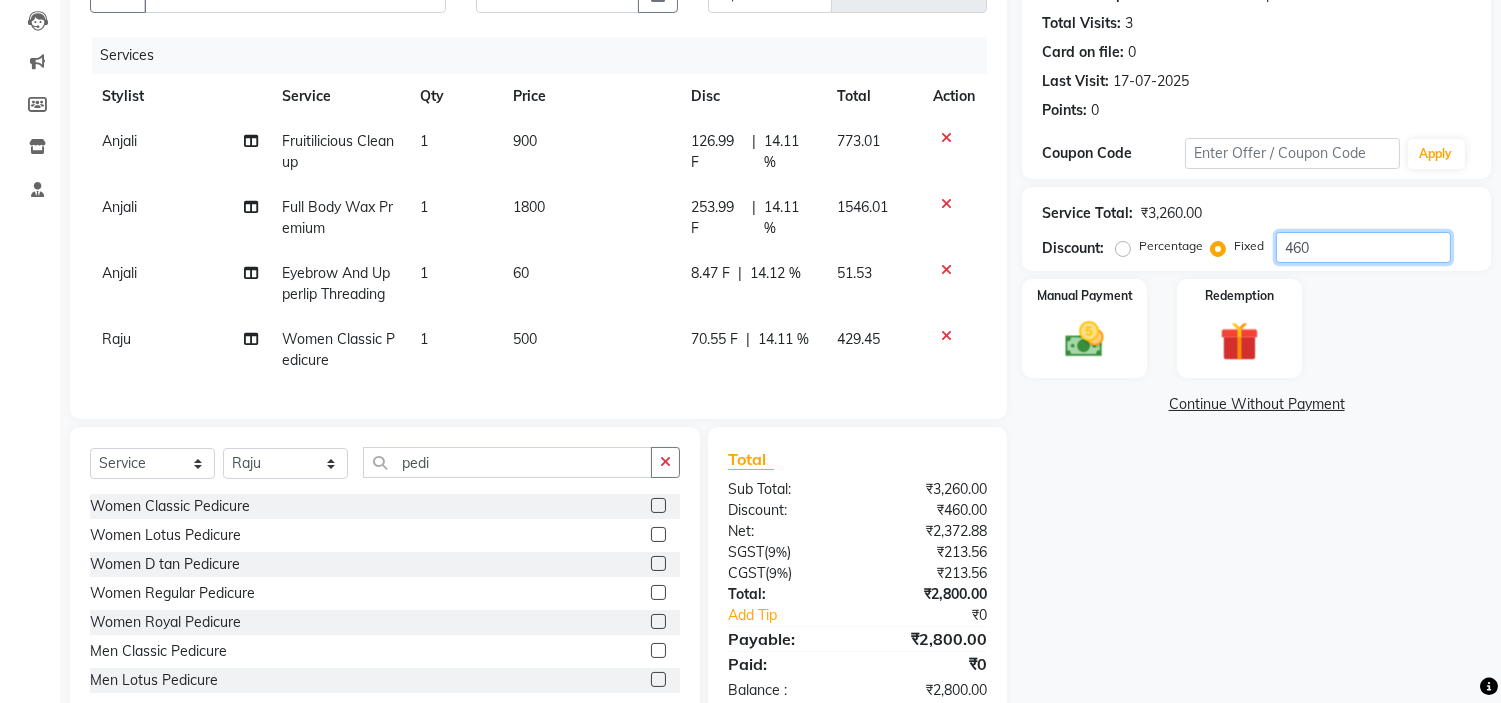 type on "460" 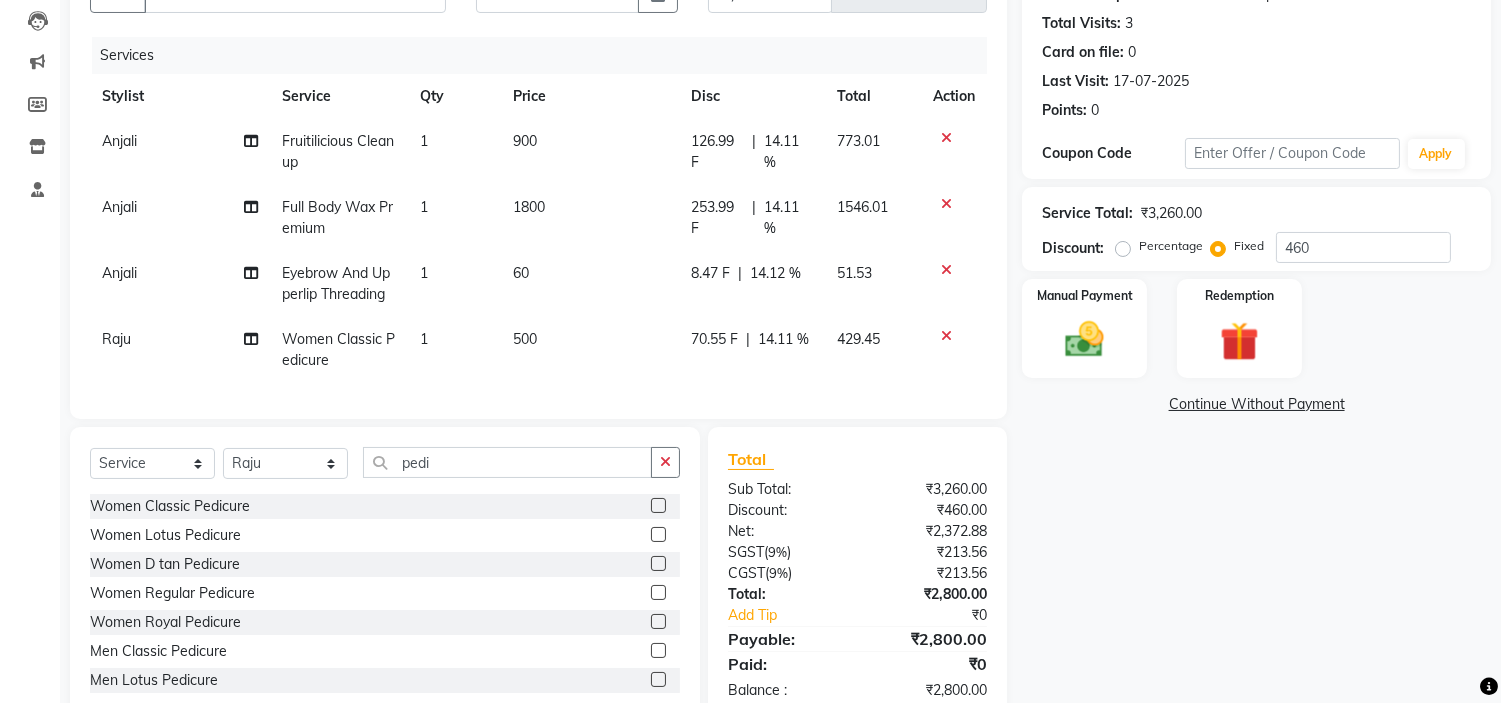 click on "Name: [NAME] Membership:  No Active Membership  Total Visits:  3 Card on file:  0 Last Visit:   [DATE] Points:   0  Coupon Code Apply Service Total:  ₹3,260.00  Discount:  Percentage   Fixed  460 Manual Payment Redemption  Continue Without Payment" 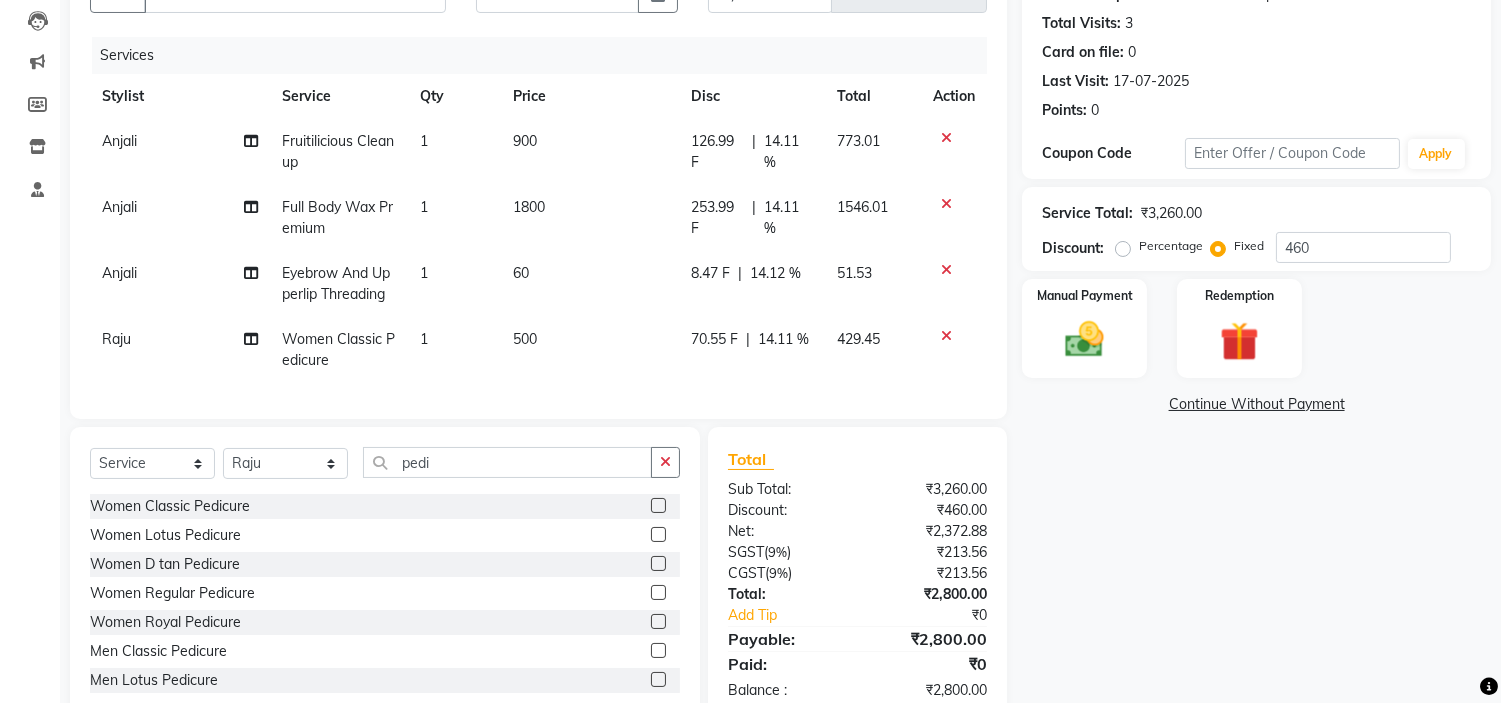 scroll, scrollTop: 276, scrollLeft: 0, axis: vertical 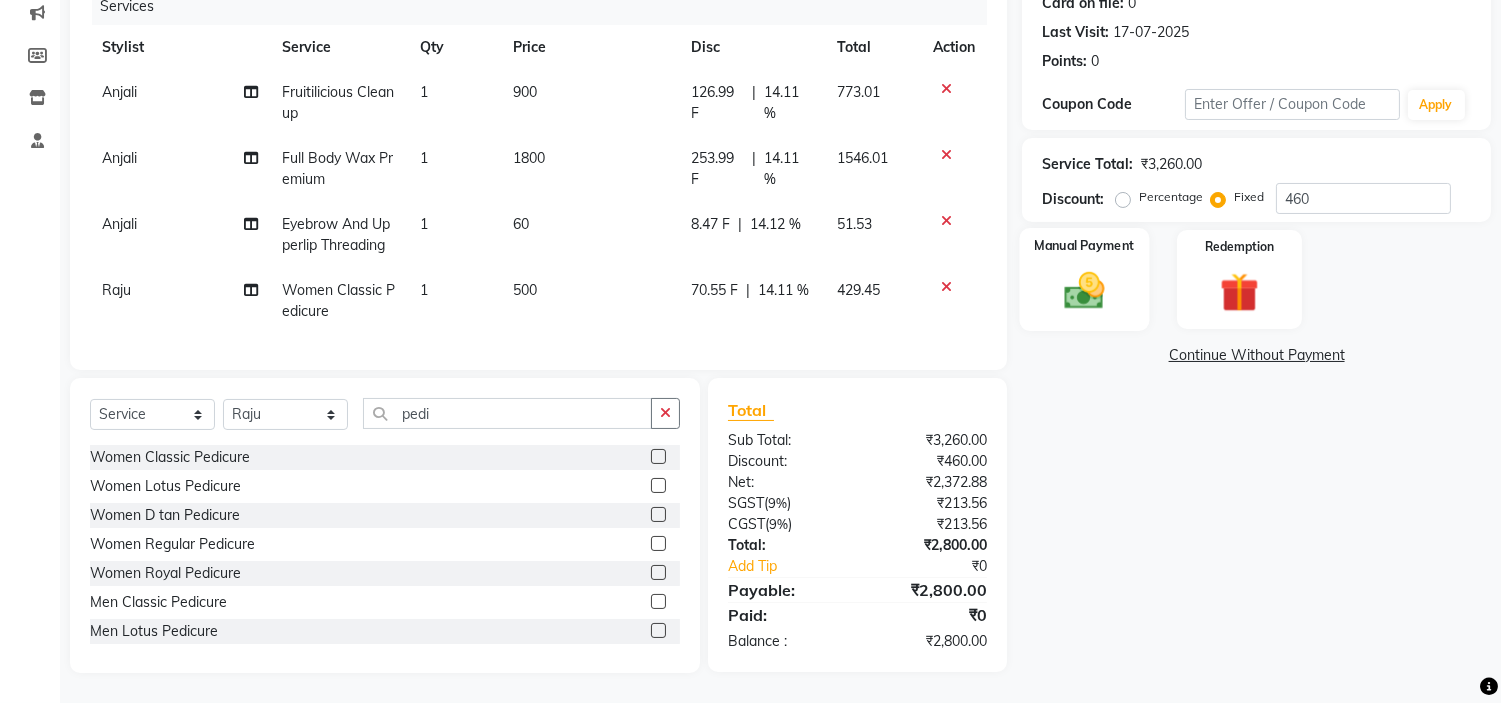 click 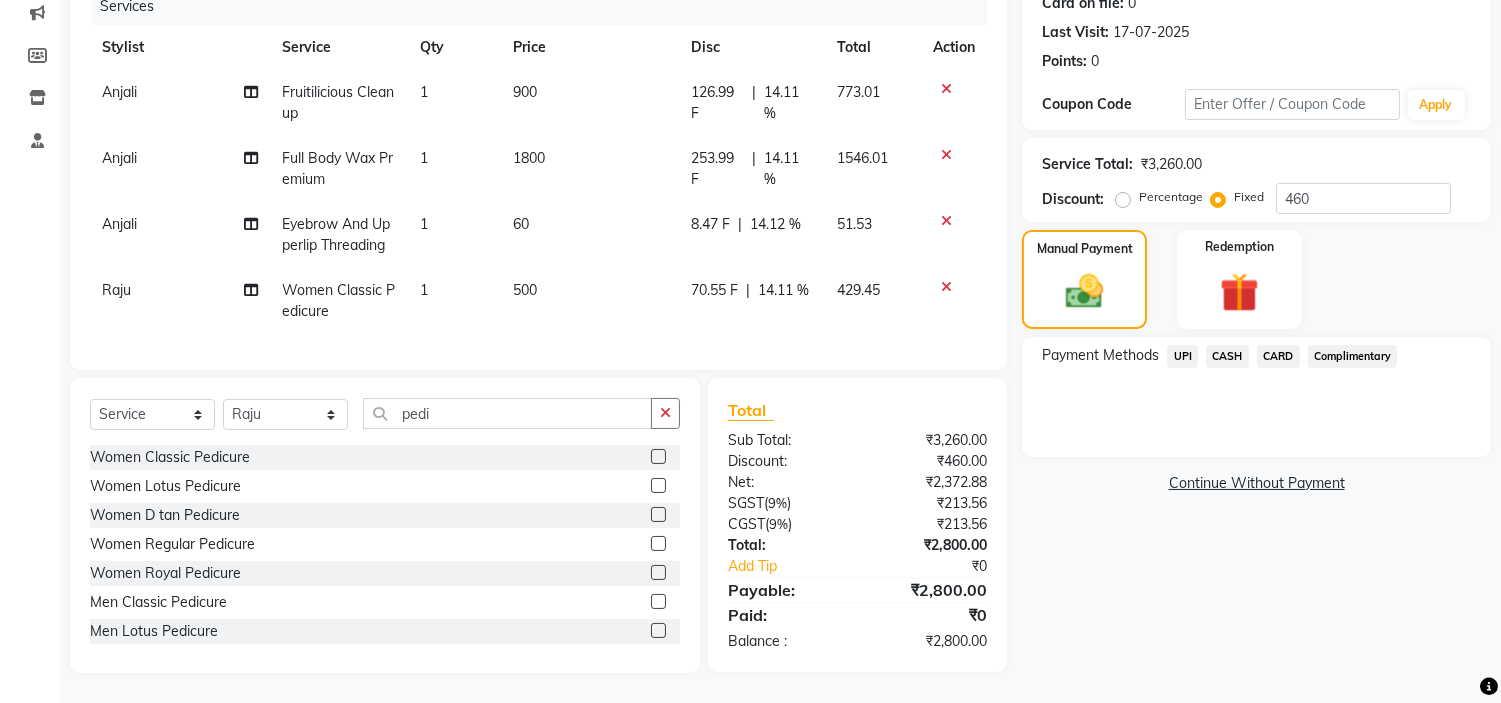 click on "UPI" 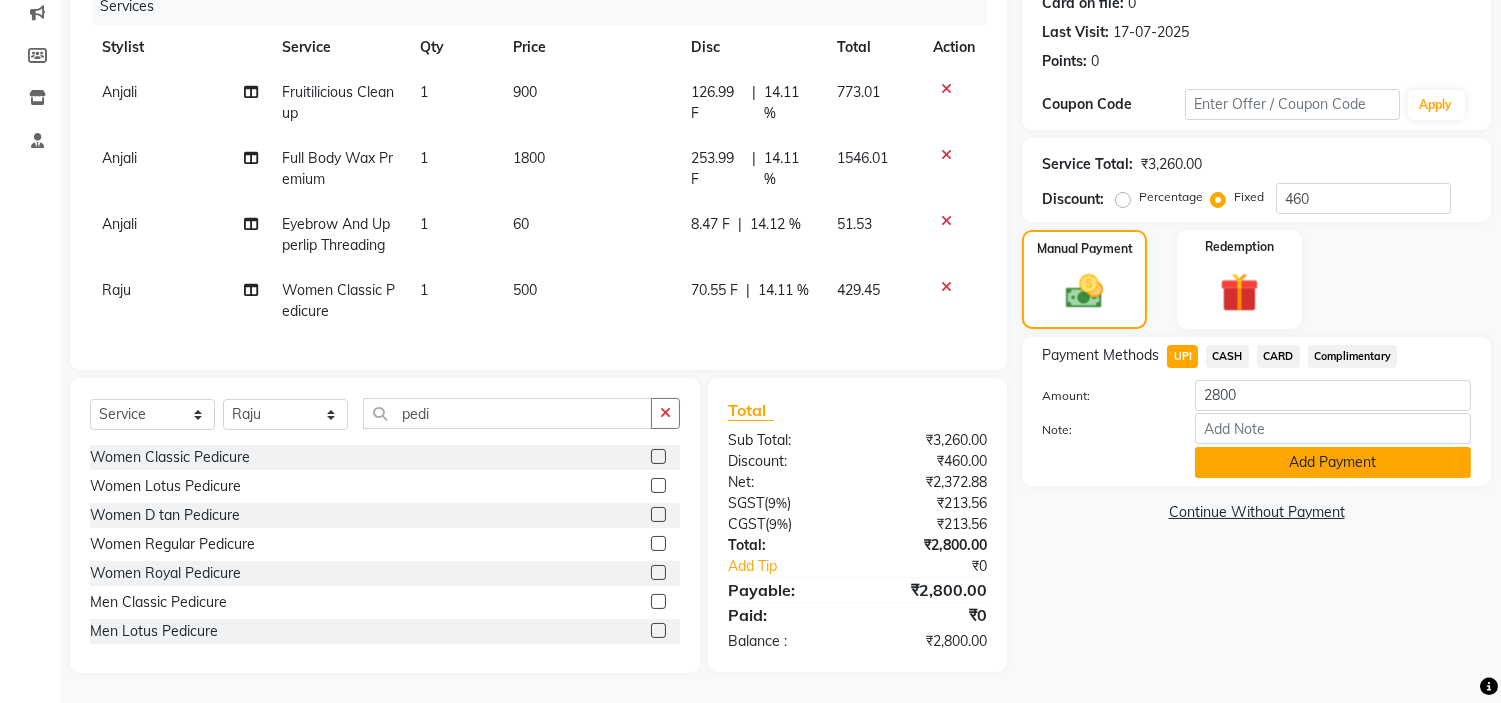 click on "Add Payment" 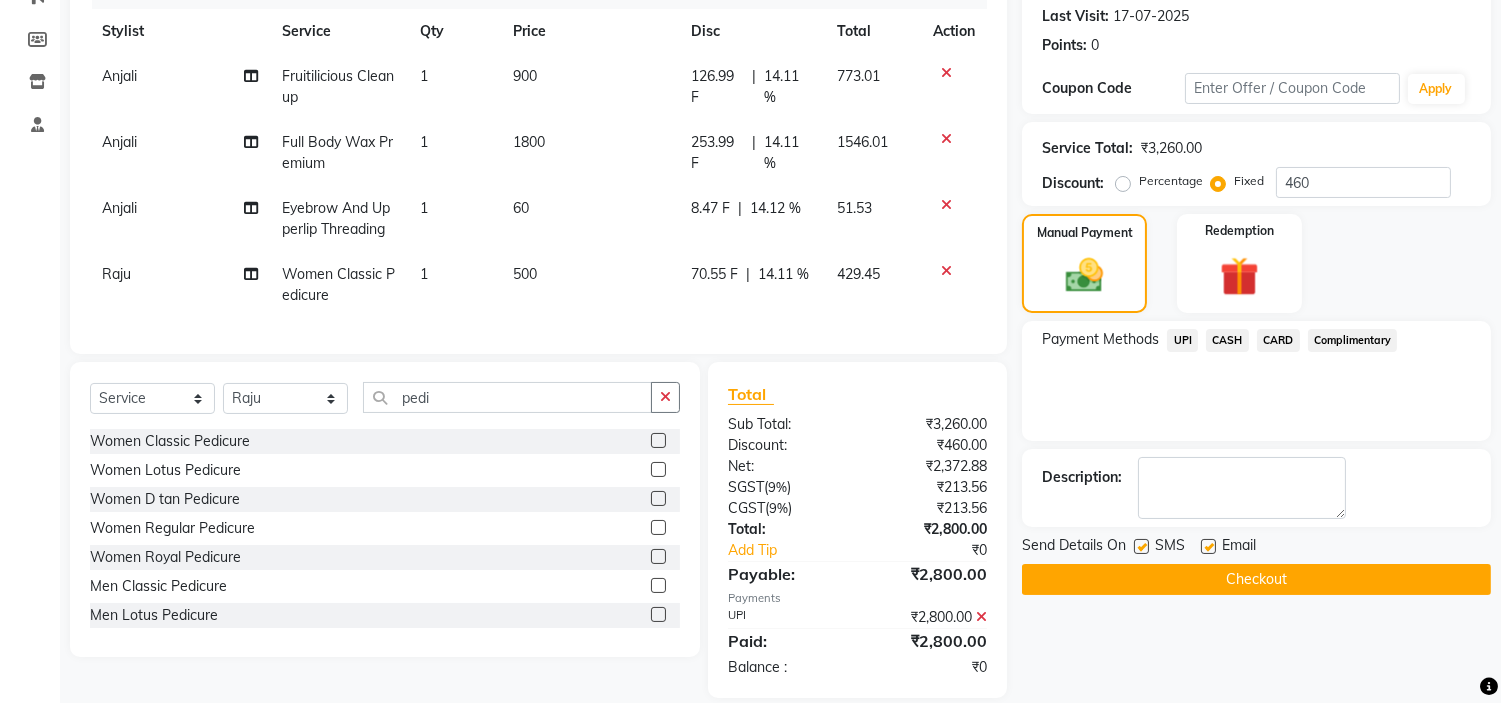 click on "Checkout" 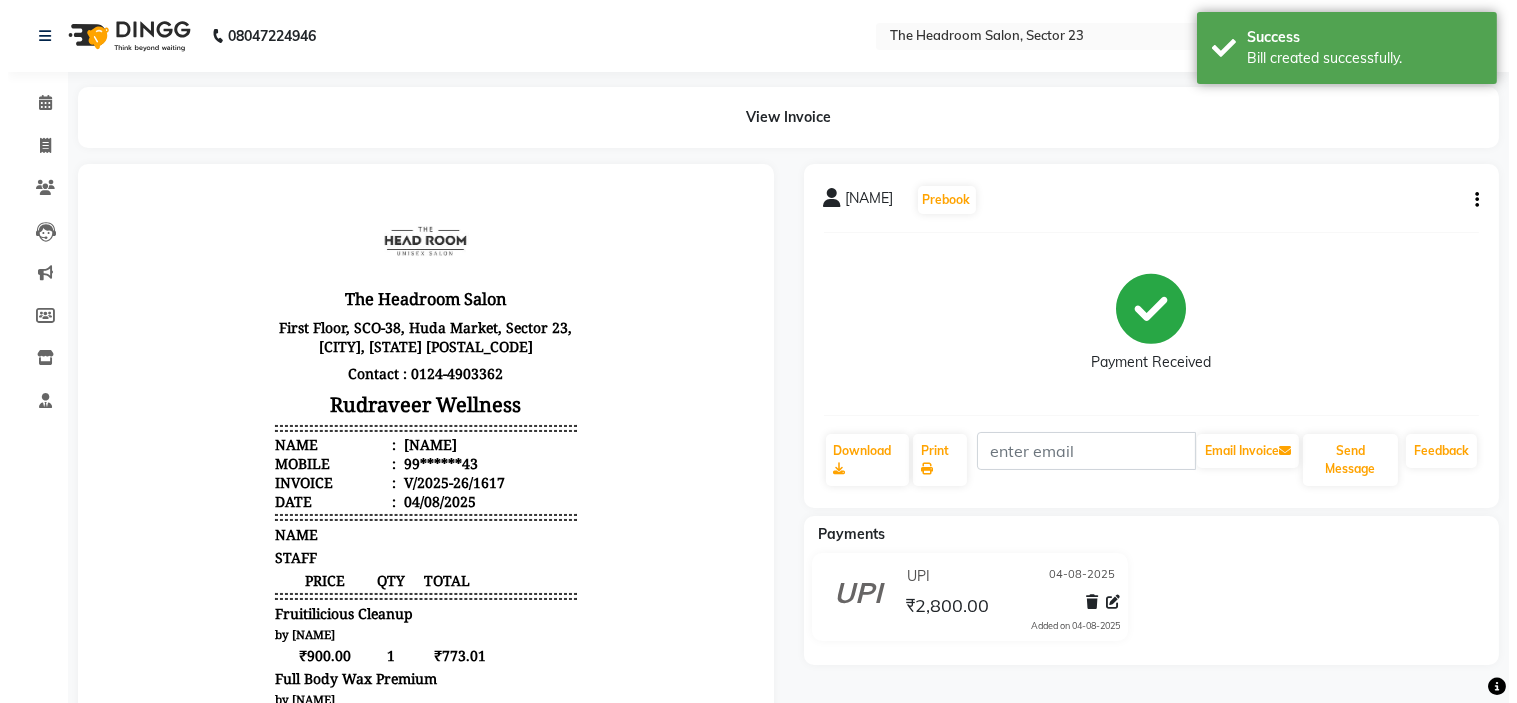 scroll, scrollTop: 0, scrollLeft: 0, axis: both 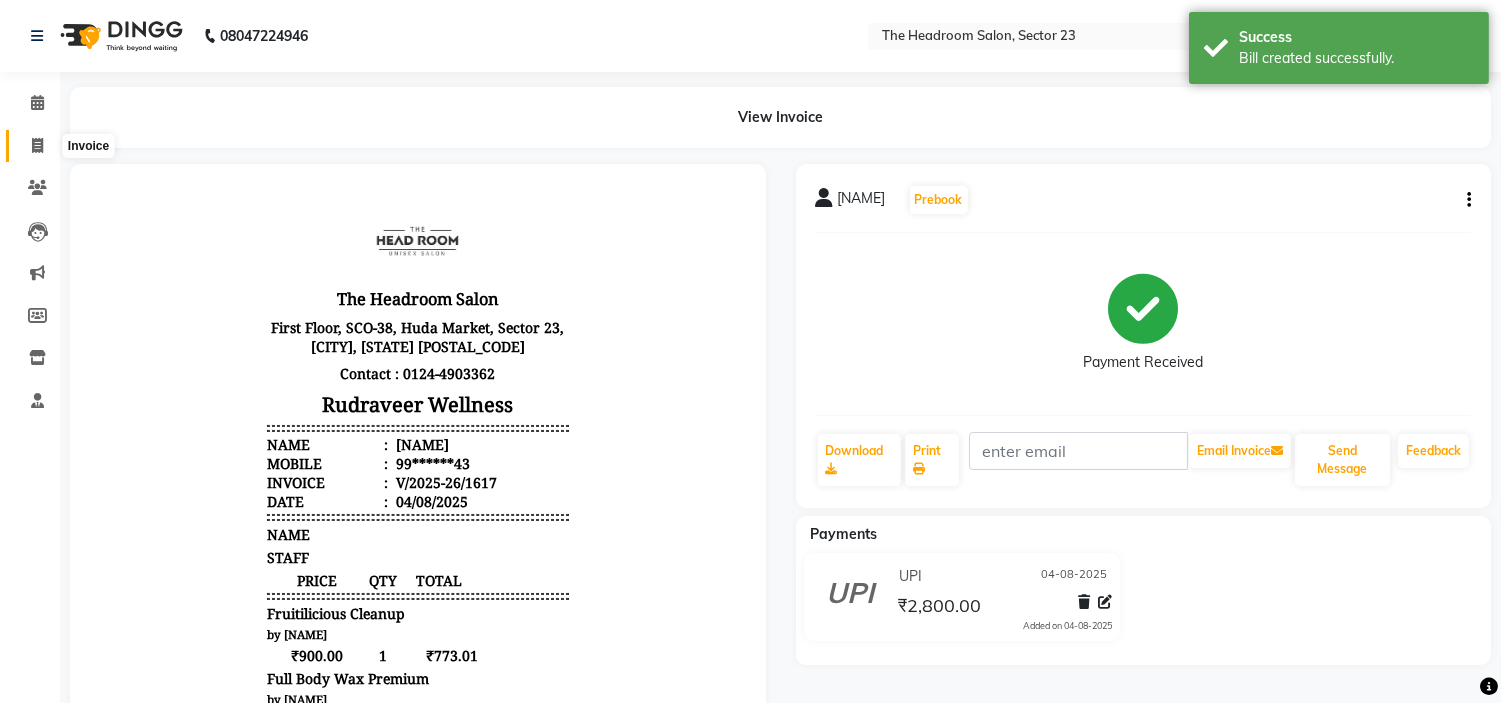click 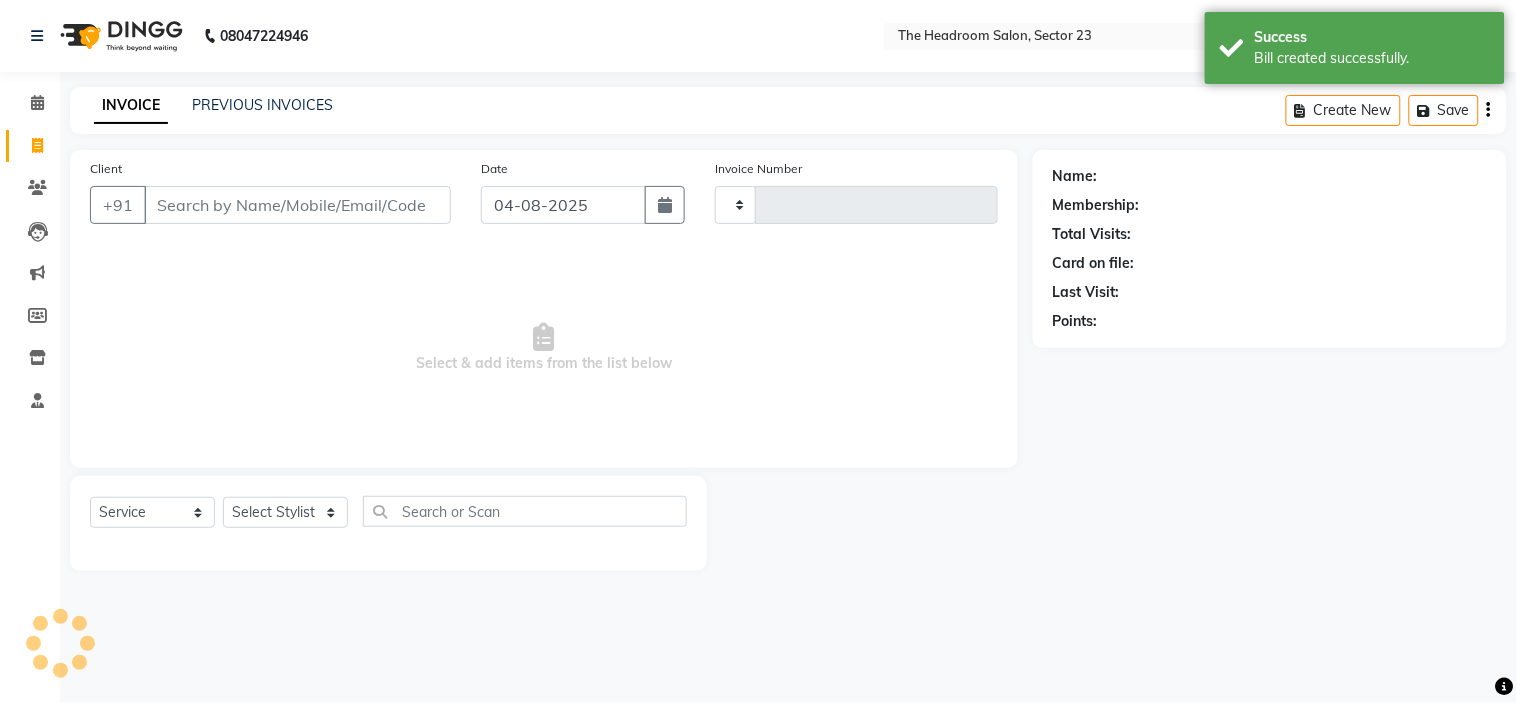 type on "1618" 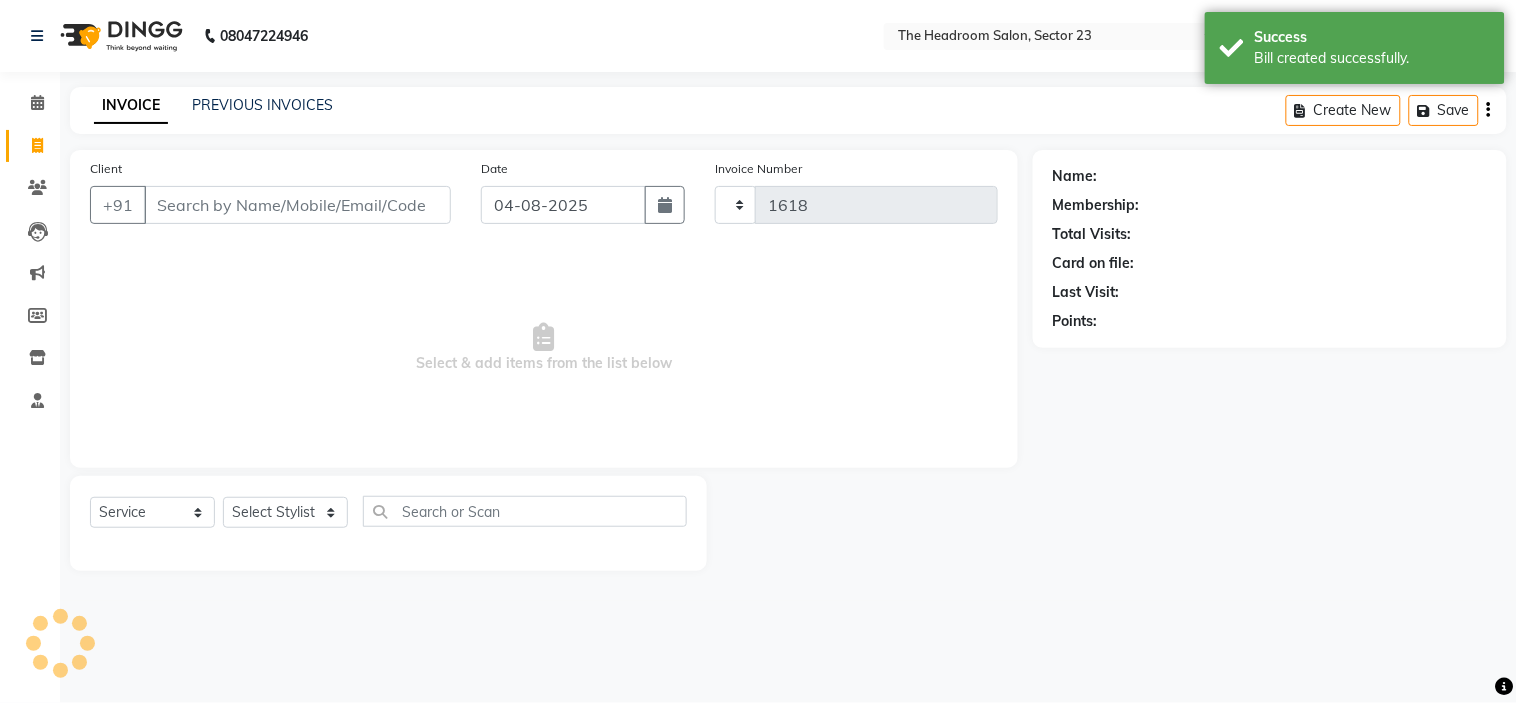 select on "6796" 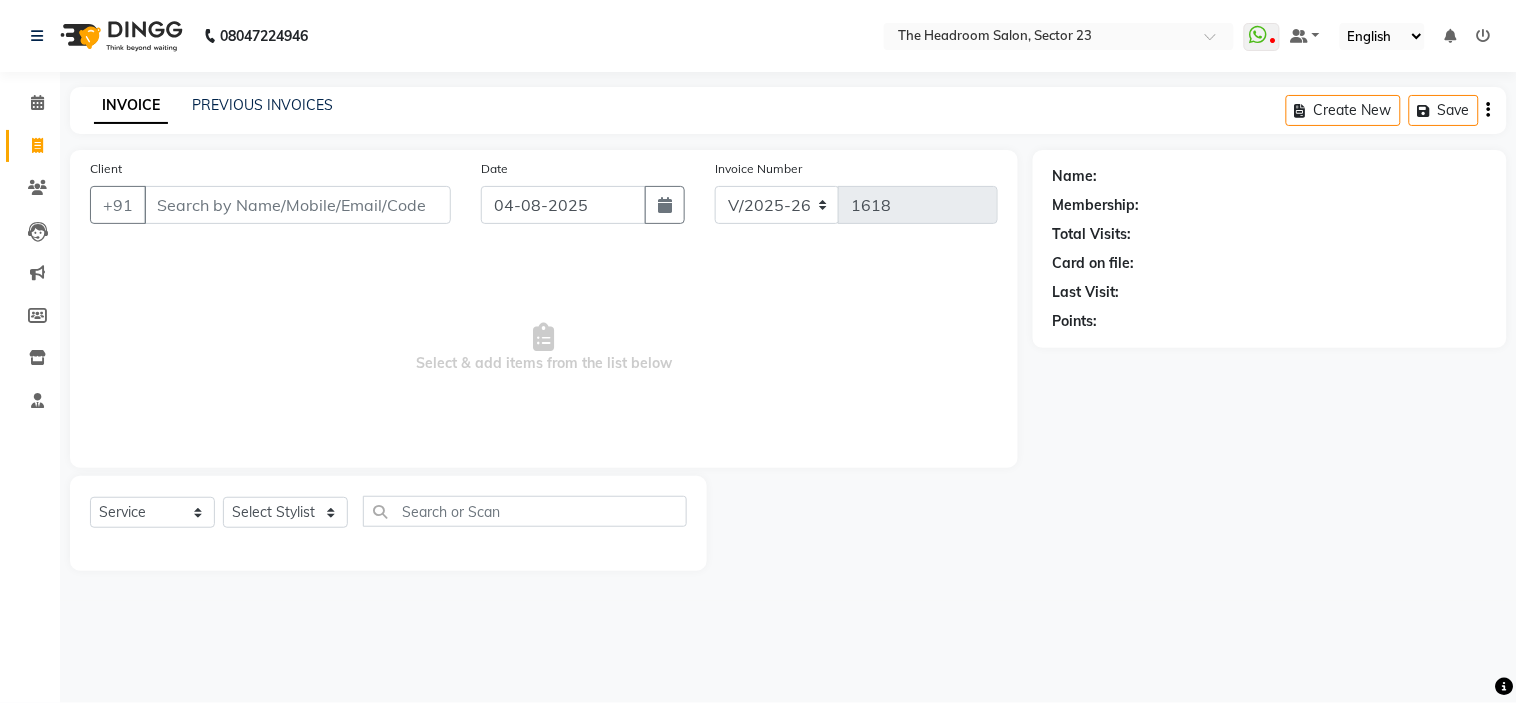 click on "[PHONE] Select Location × The Headroom Salon, Sector 23  WhatsApp Status  ✕ Status:  Disconnected Most Recent Message: [DATE]     07:54 PM Recent Service Activity: [DATE]     07:50 PM  [PHONE] Whatsapp Settings Default Panel My Panel English ENGLISH Español العربية मराठी हिंदी ગુજરાતી தமிழ் 中文 Notifications nothing to show" 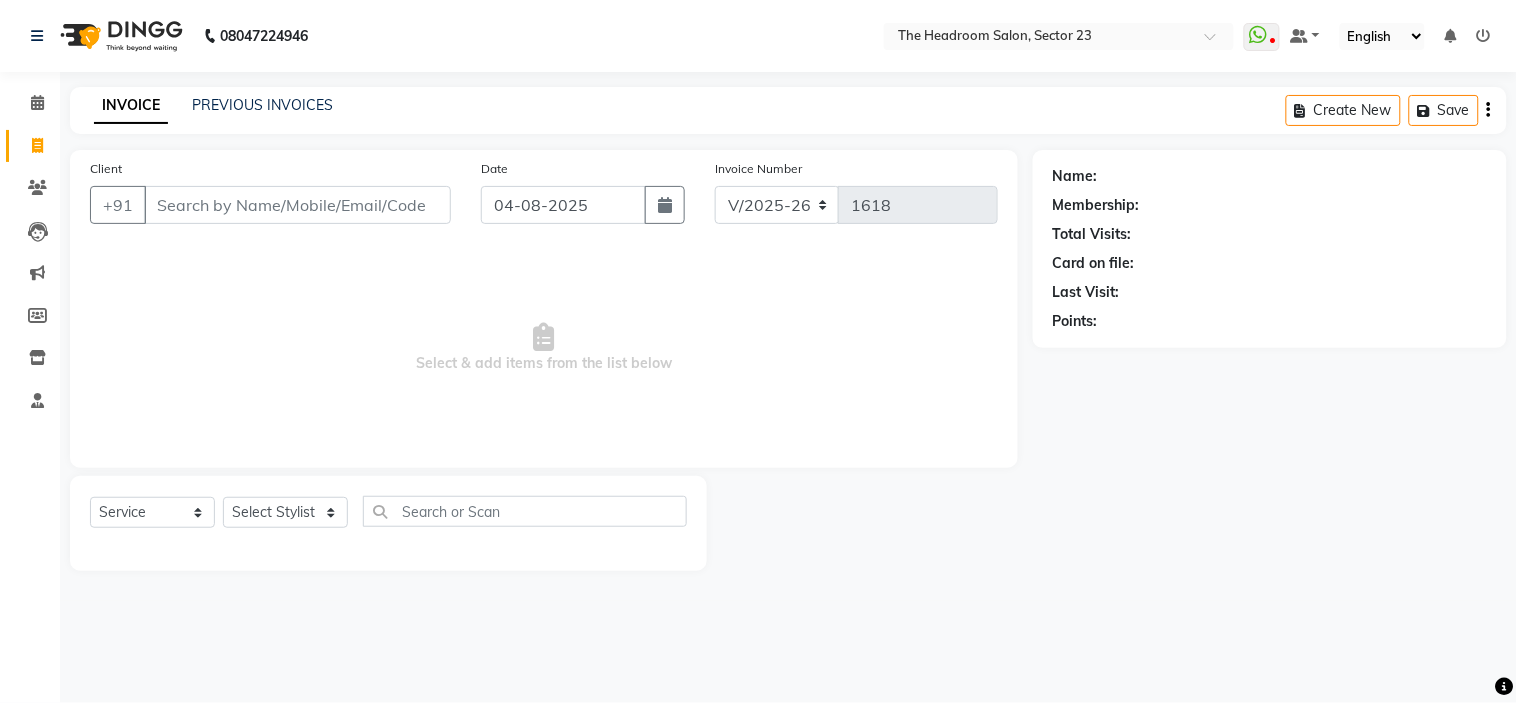 click on "[PHONE] Select Location × The Headroom Salon, Sector 23  WhatsApp Status  ✕ Status:  Disconnected Most Recent Message: [DATE]     07:54 PM Recent Service Activity: [DATE]     07:50 PM  [PHONE] Whatsapp Settings Default Panel My Panel English ENGLISH Español العربية मराठी हिंदी ગુજરાતી தமிழ் 中文 Notifications nothing to show" 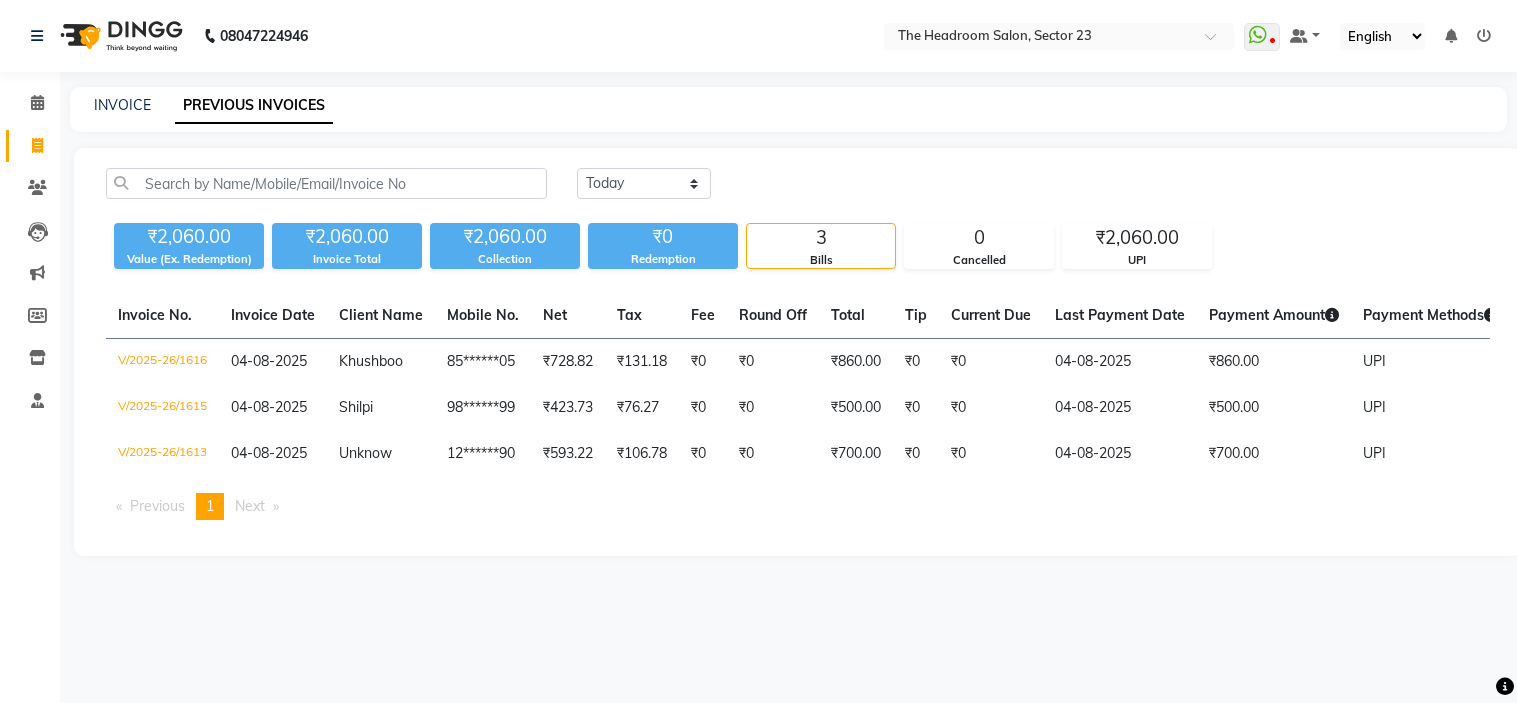 scroll, scrollTop: 0, scrollLeft: 0, axis: both 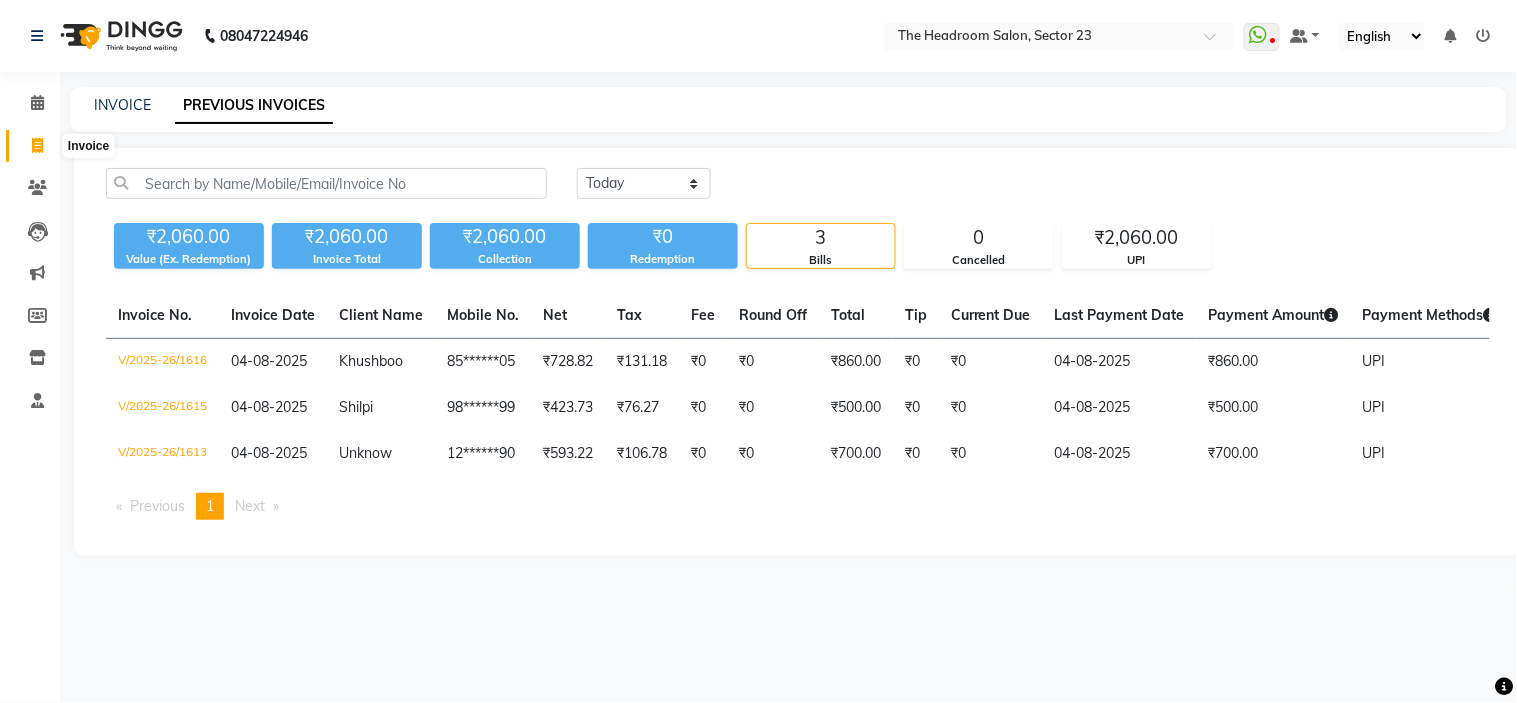 click 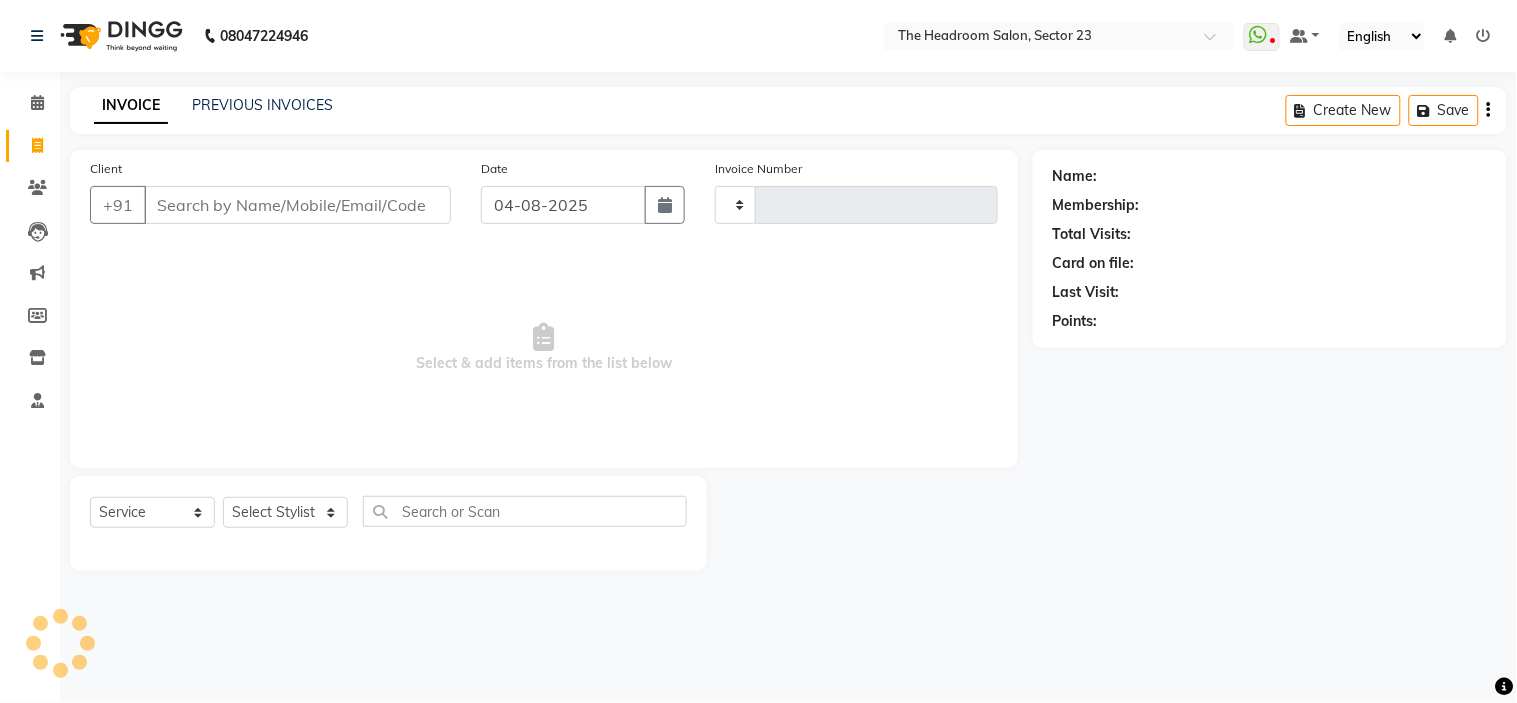 type on "1618" 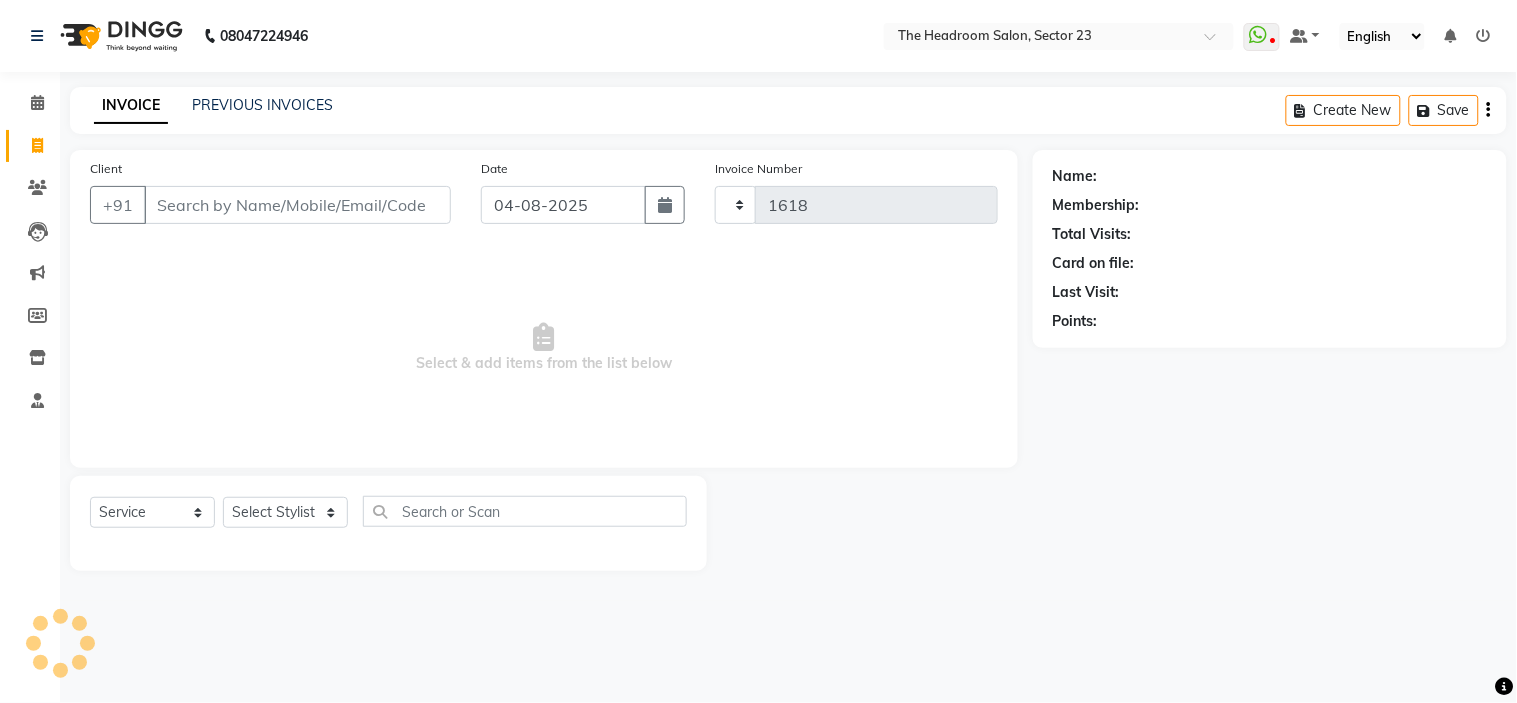 select on "6796" 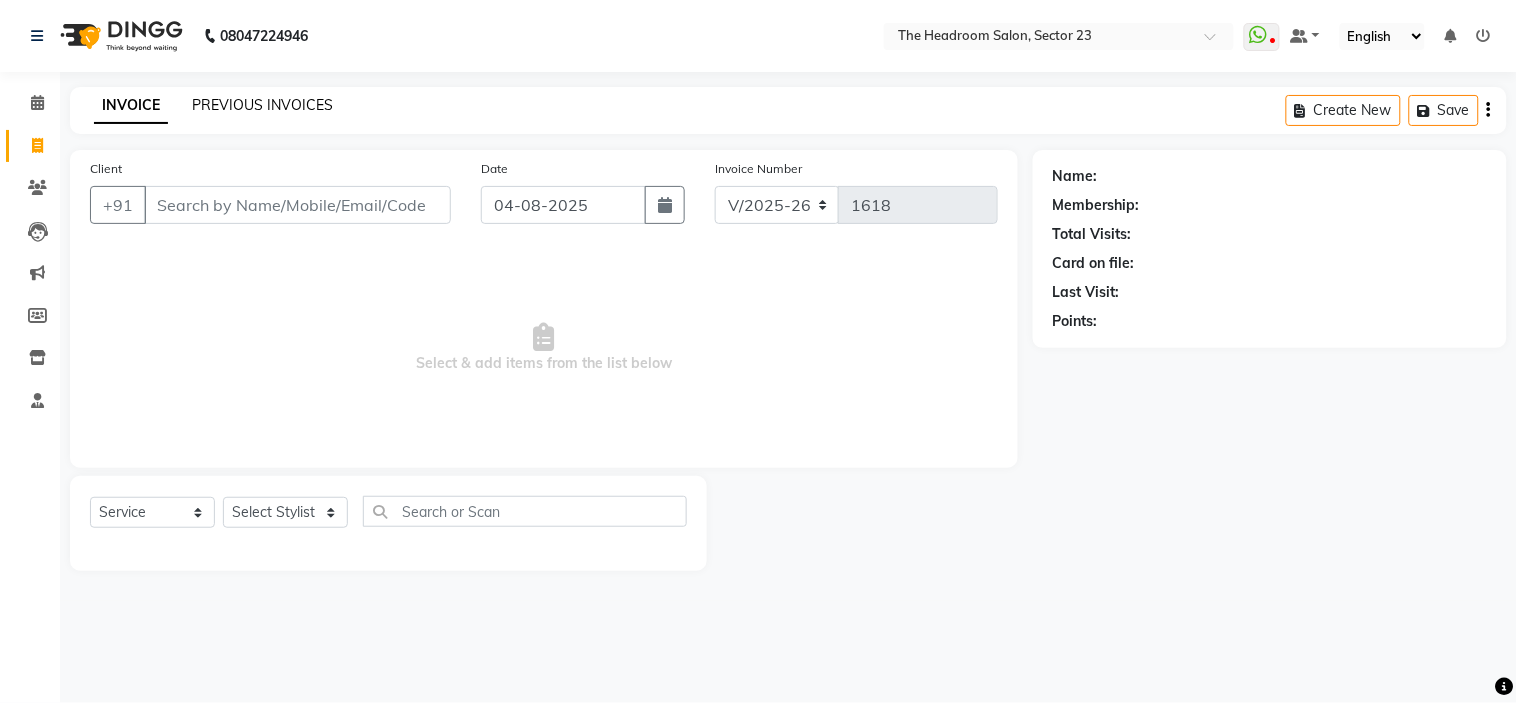 click on "PREVIOUS INVOICES" 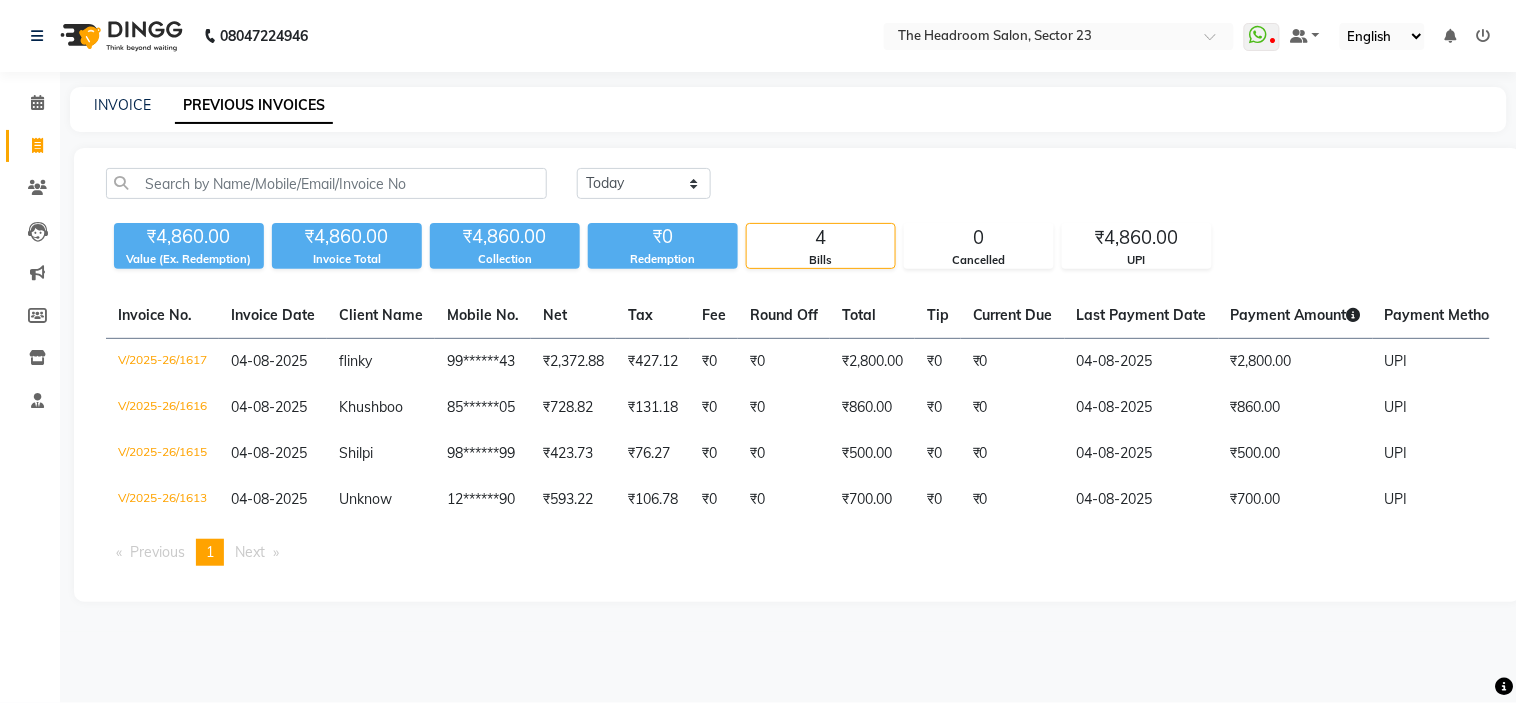 click on "08047224946 Select Location × The Headroom Salon, Sector 23  WhatsApp Status  ✕ Status:  Disconnected Most Recent Message: 03-08-2025     07:54 PM Recent Service Activity: 03-08-2025     07:50 PM  08047224946 Whatsapp Settings Default Panel My Panel English ENGLISH Español العربية मराठी हिंदी ગુજરાતી தமிழ் 中文 Notifications nothing to show ☀ The Headroom Salon, Sector 23  Calendar  Invoice  Clients  Leads   Marketing  Members  Inventory  Staff Completed InProgress Upcoming Dropped Tentative Check-In Confirm Bookings Segments Page Builder INVOICE PREVIOUS INVOICES Today Yesterday Custom Range ₹4,860.00 Value (Ex. Redemption) ₹4,860.00 Invoice Total  ₹4,860.00 Collection ₹0 Redemption 4 Bills 0 Cancelled ₹4,860.00 UPI  Invoice No.   Invoice Date   Client Name   Mobile No.   Net   Tax   Fee   Round Off   Total   Tip   Current Due   Last Payment Date   Payment Amount   Payment Methods   Cancel Reason   Status   V/2025-26/1617  flinky" at bounding box center [758, 351] 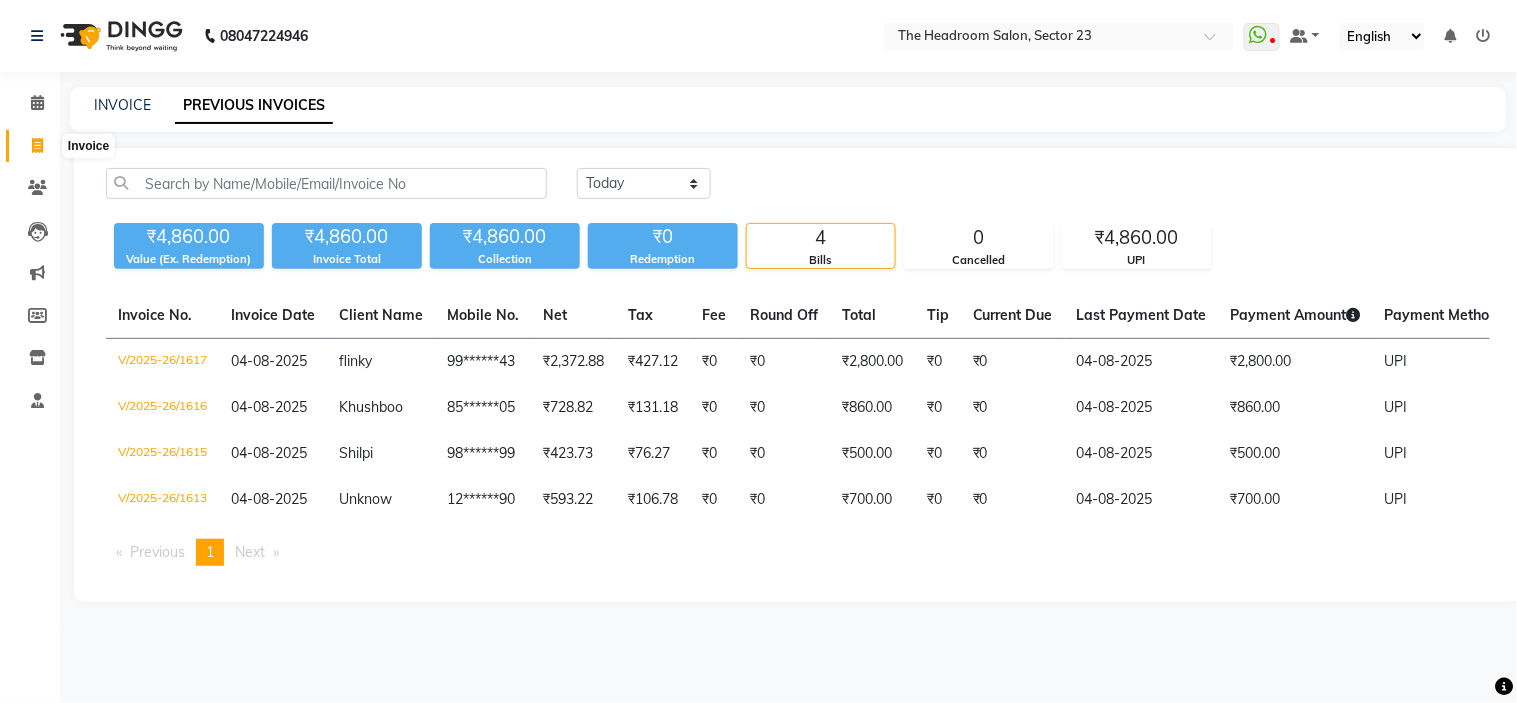 click 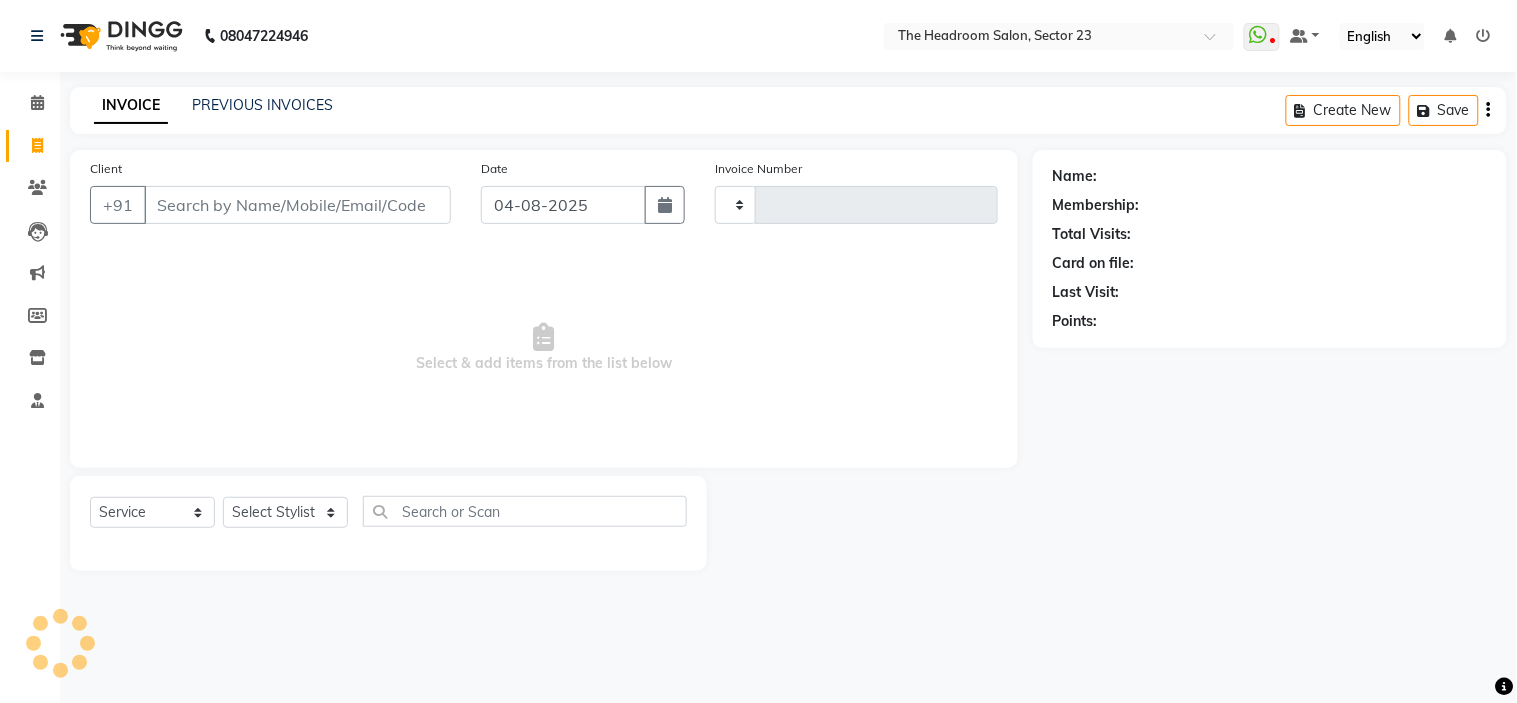 type on "1618" 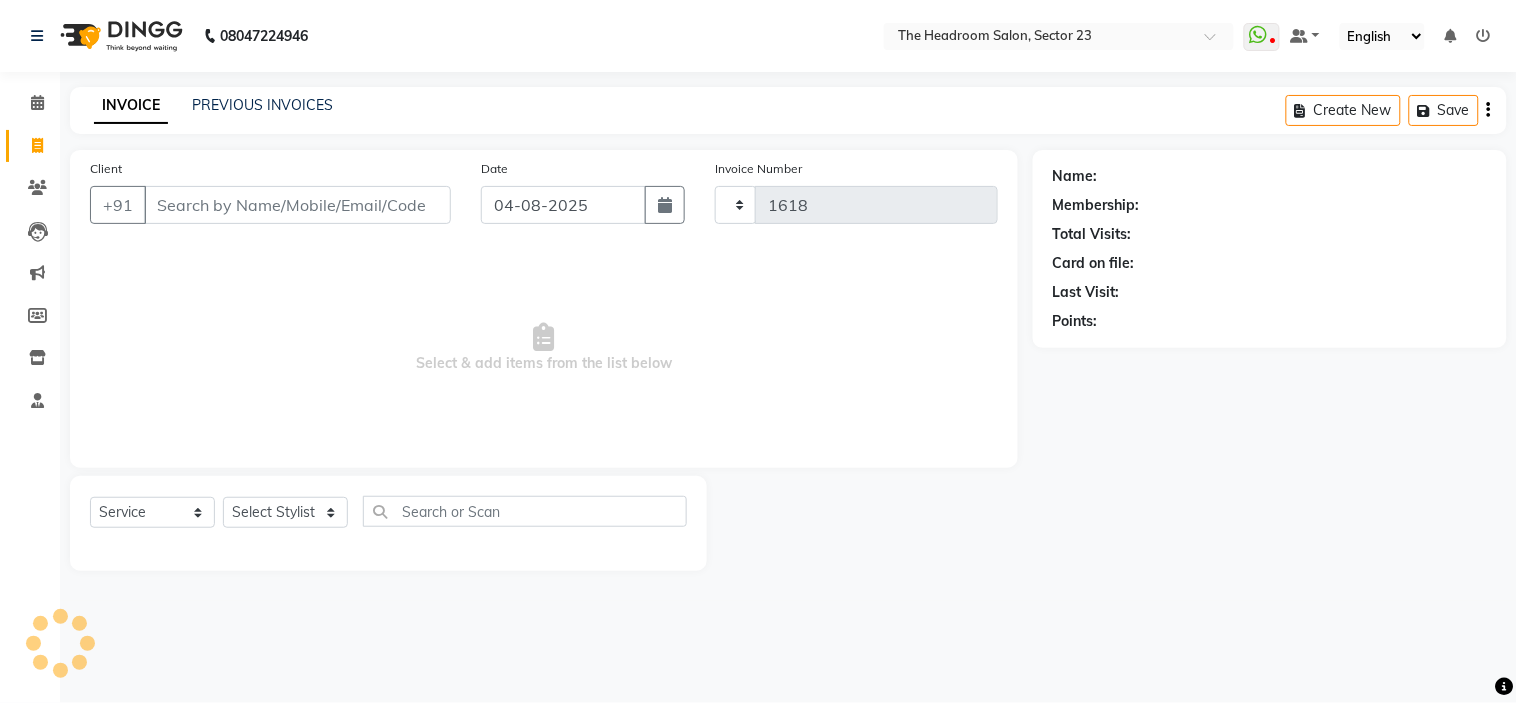 select on "6796" 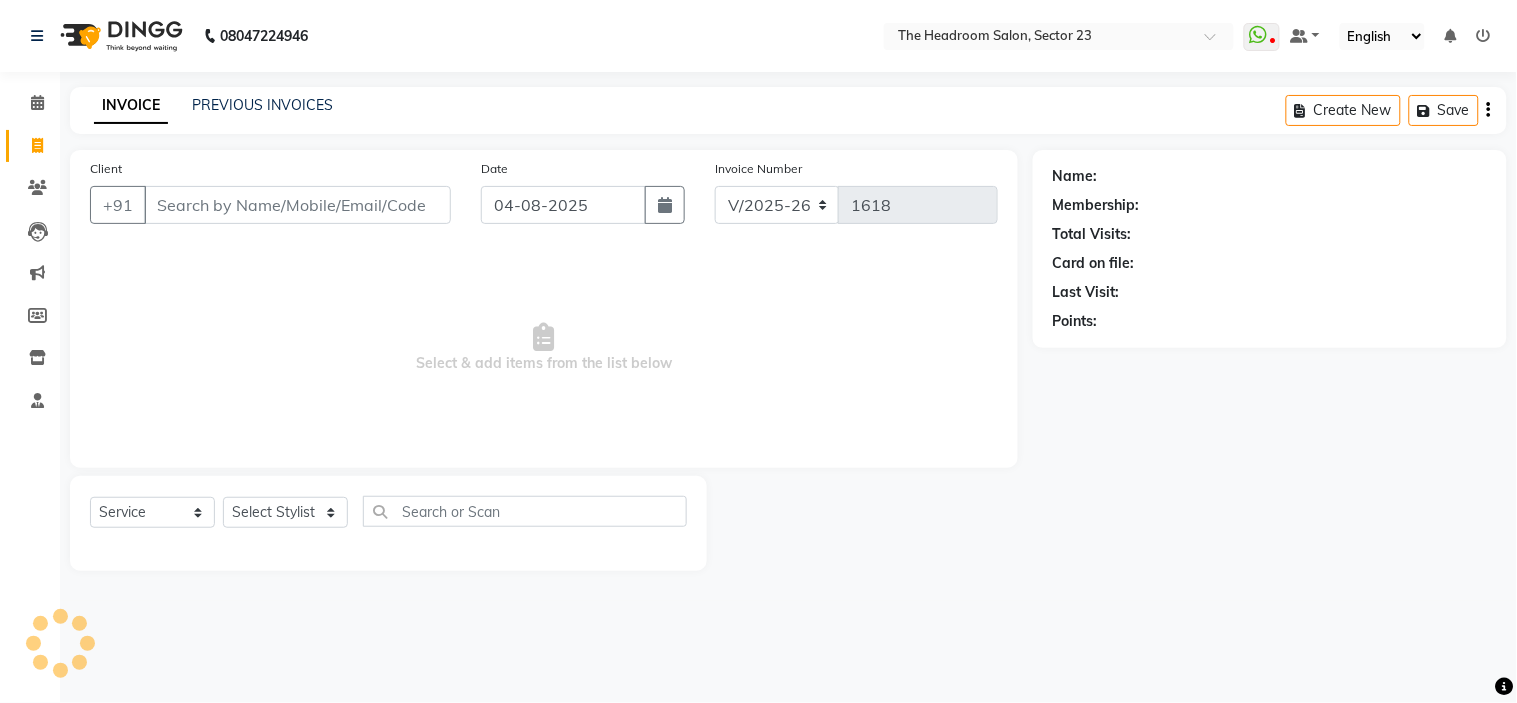 click on "[PHONE] Select Location × The Headroom Salon, Sector 23  WhatsApp Status  ✕ Status:  Disconnected Most Recent Message: [DATE]     07:54 PM Recent Service Activity: [DATE]     07:50 PM  [PHONE] Whatsapp Settings Default Panel My Panel English ENGLISH Español العربية मराठी हिंदी ગુજરાતી தமிழ் 中文 Notifications nothing to show" 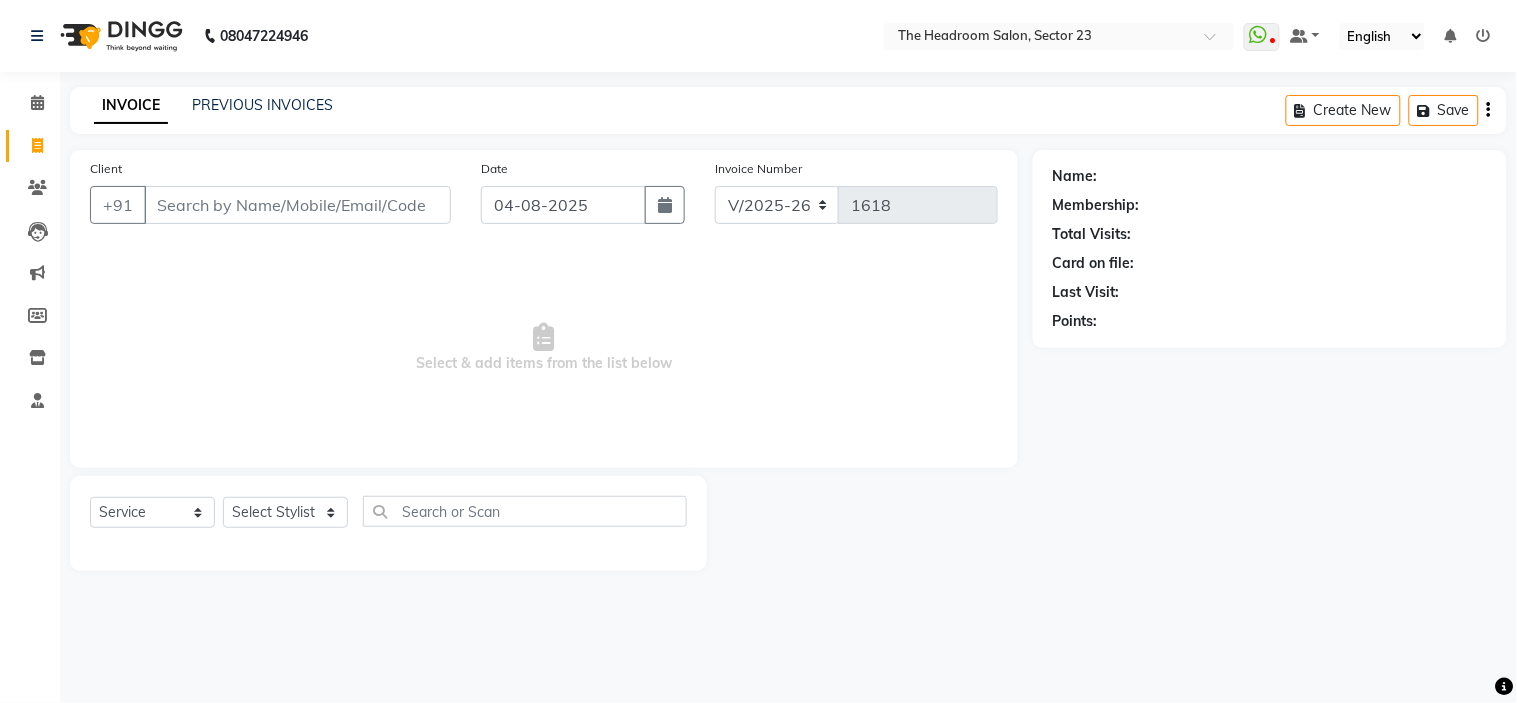 click on "[PHONE] Select Location × The Headroom Salon, Sector 23  WhatsApp Status  ✕ Status:  Disconnected Most Recent Message: [DATE]     07:54 PM Recent Service Activity: [DATE]     07:50 PM  [PHONE] Whatsapp Settings Default Panel My Panel English ENGLISH Español العربية मराठी हिंदी ગુજરાતી தமிழ் 中文 Notifications nothing to show" 